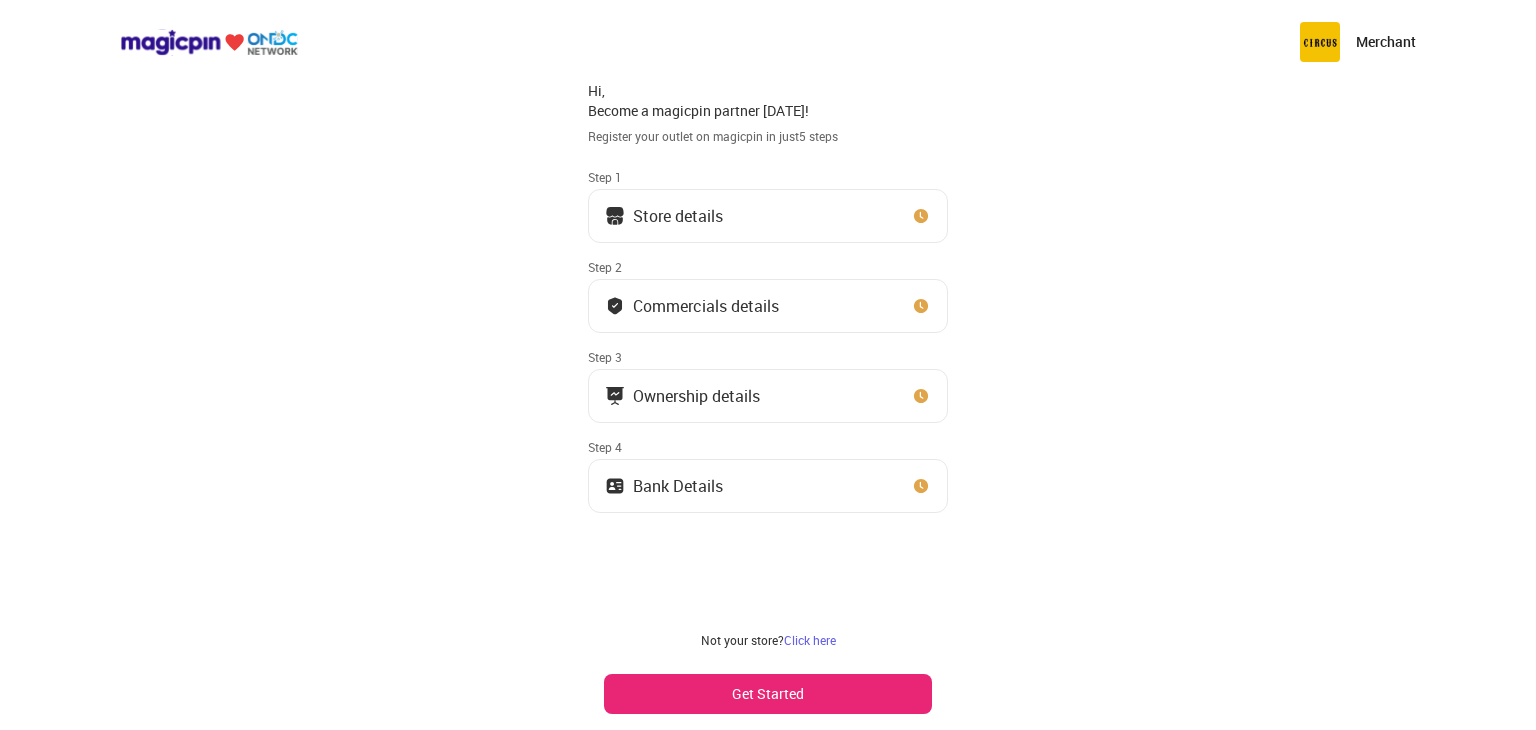 scroll, scrollTop: 0, scrollLeft: 0, axis: both 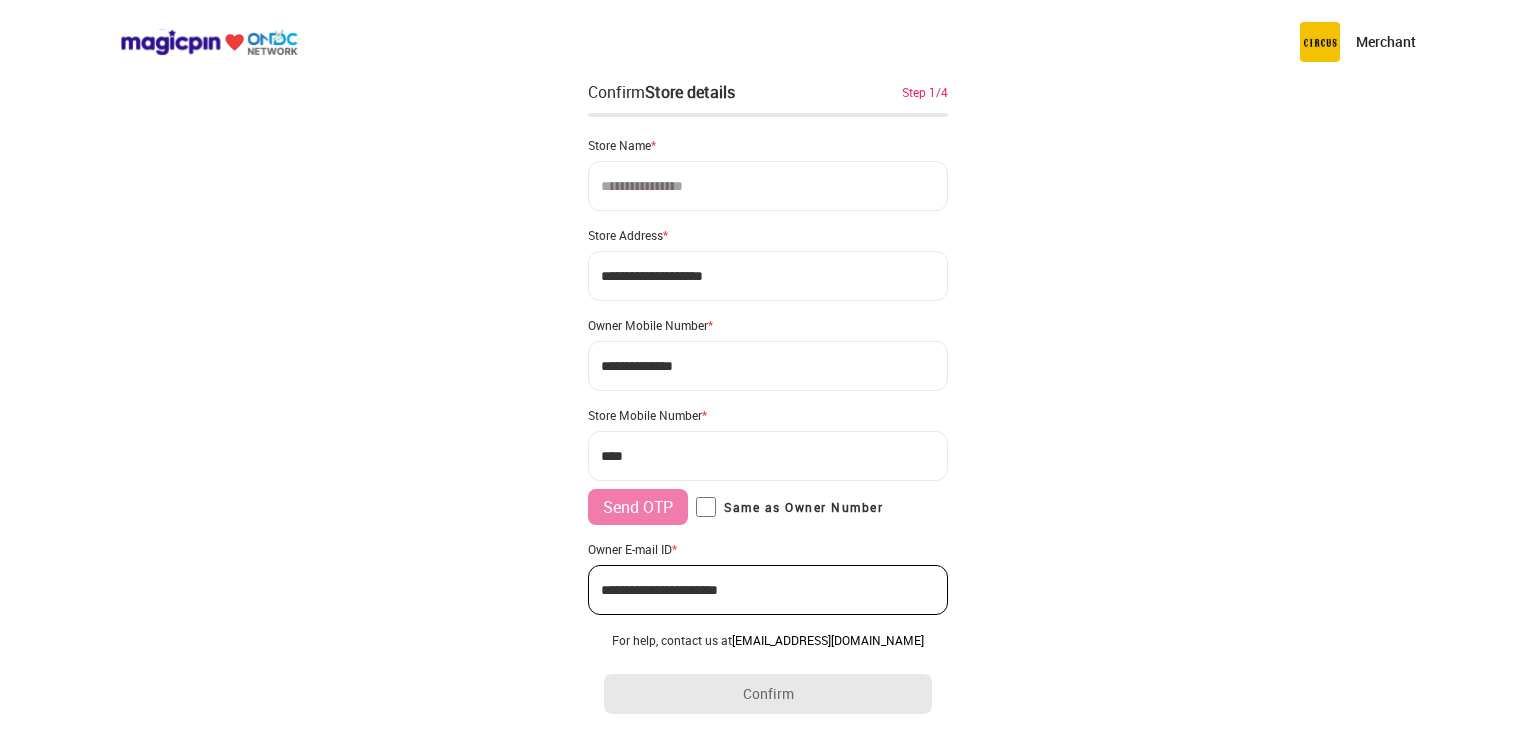 click at bounding box center (768, 186) 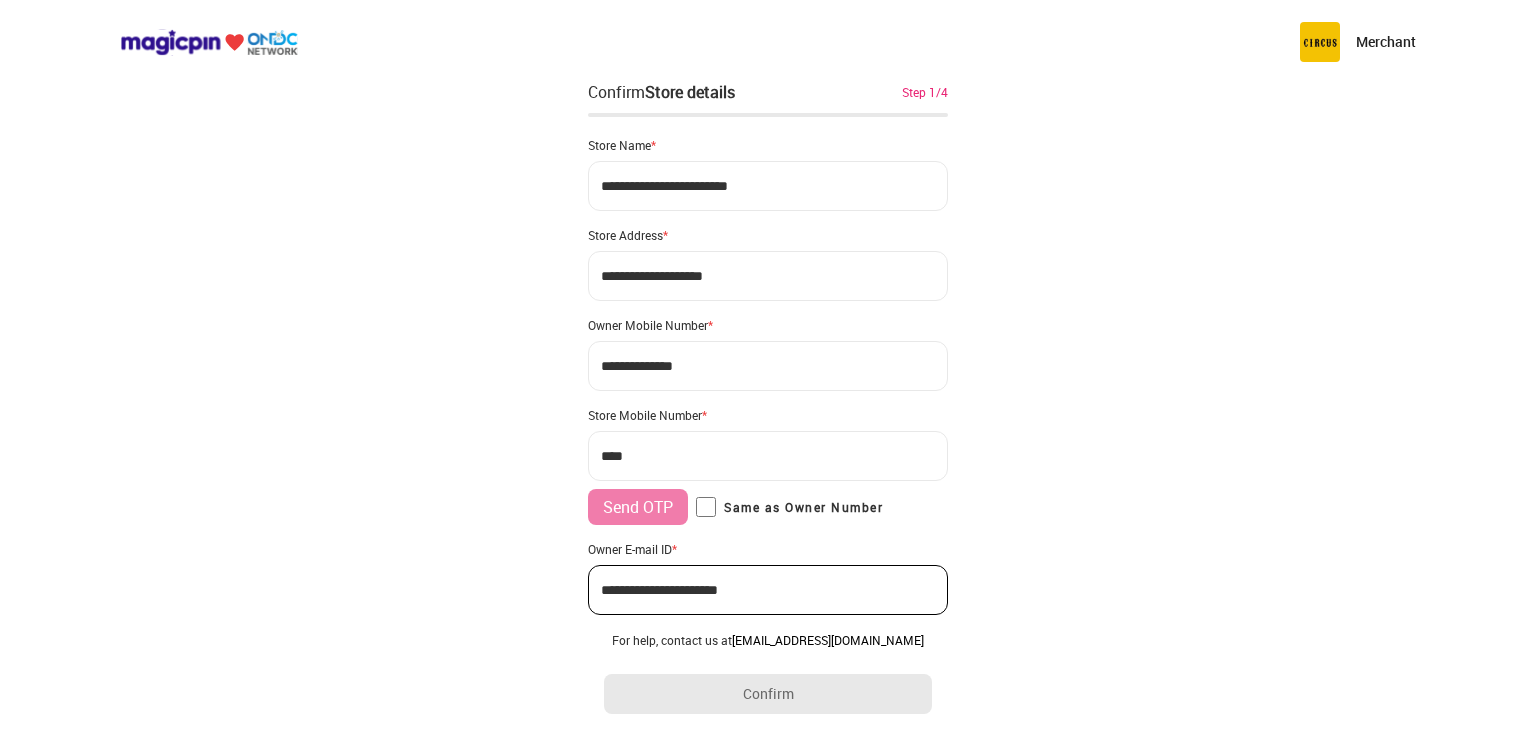 type on "**********" 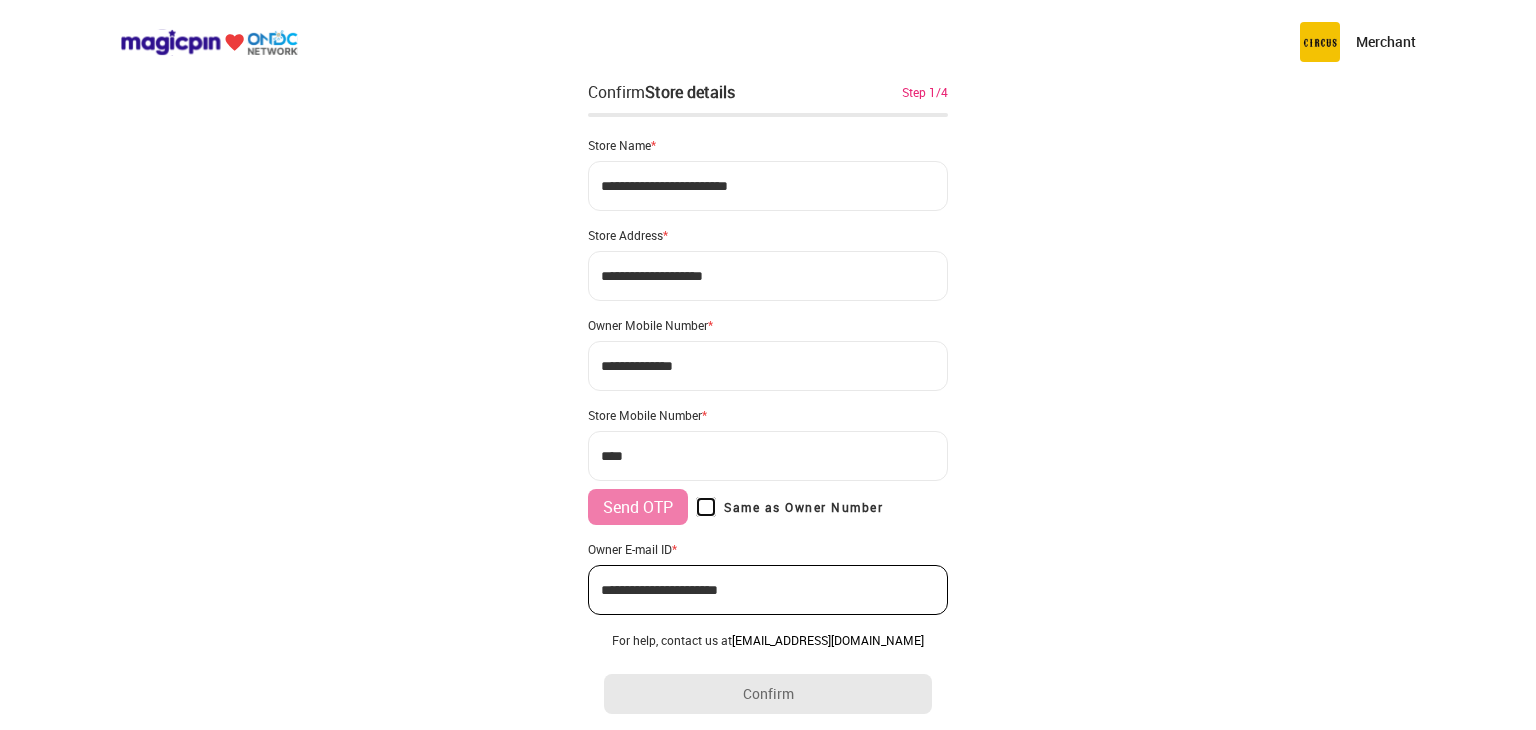 type on "**********" 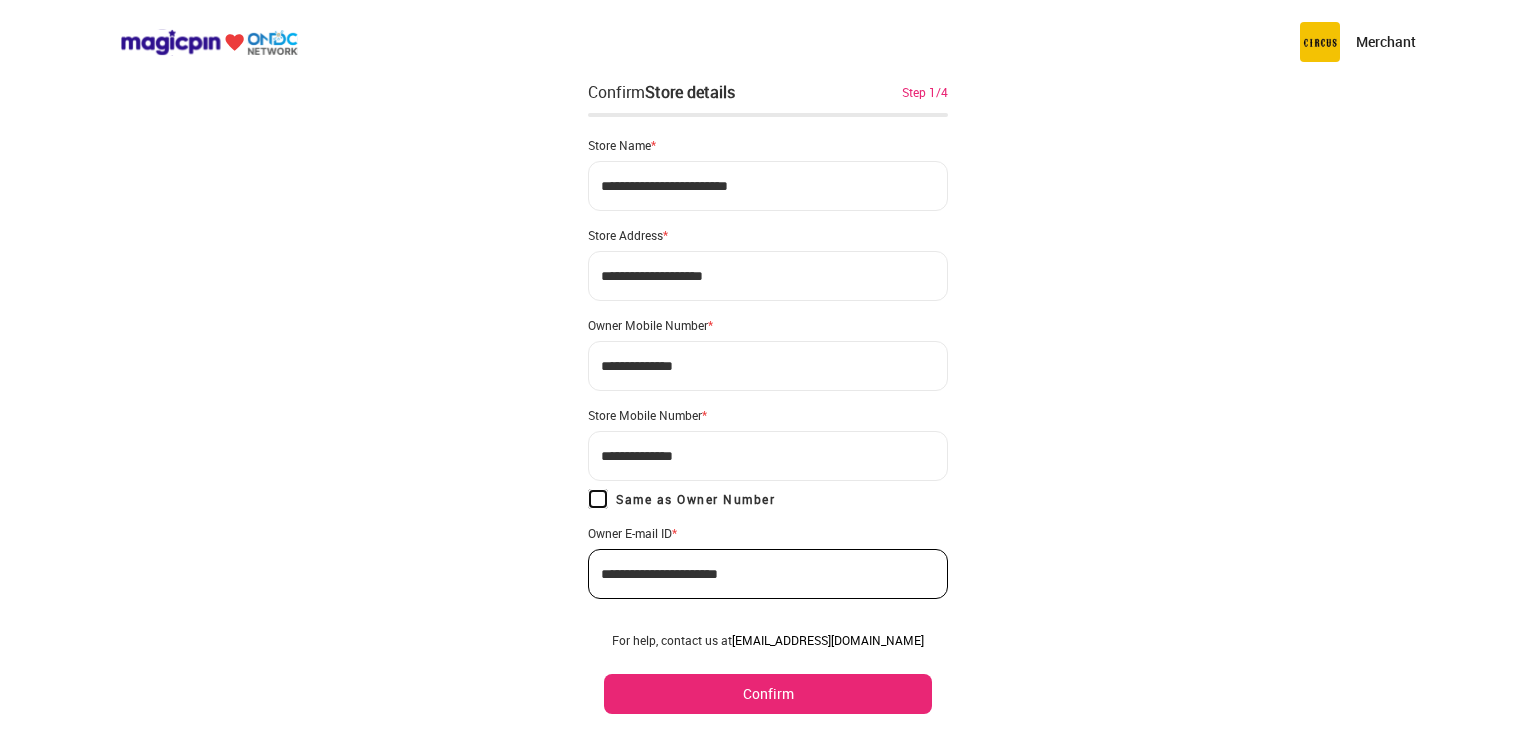 scroll, scrollTop: 47, scrollLeft: 0, axis: vertical 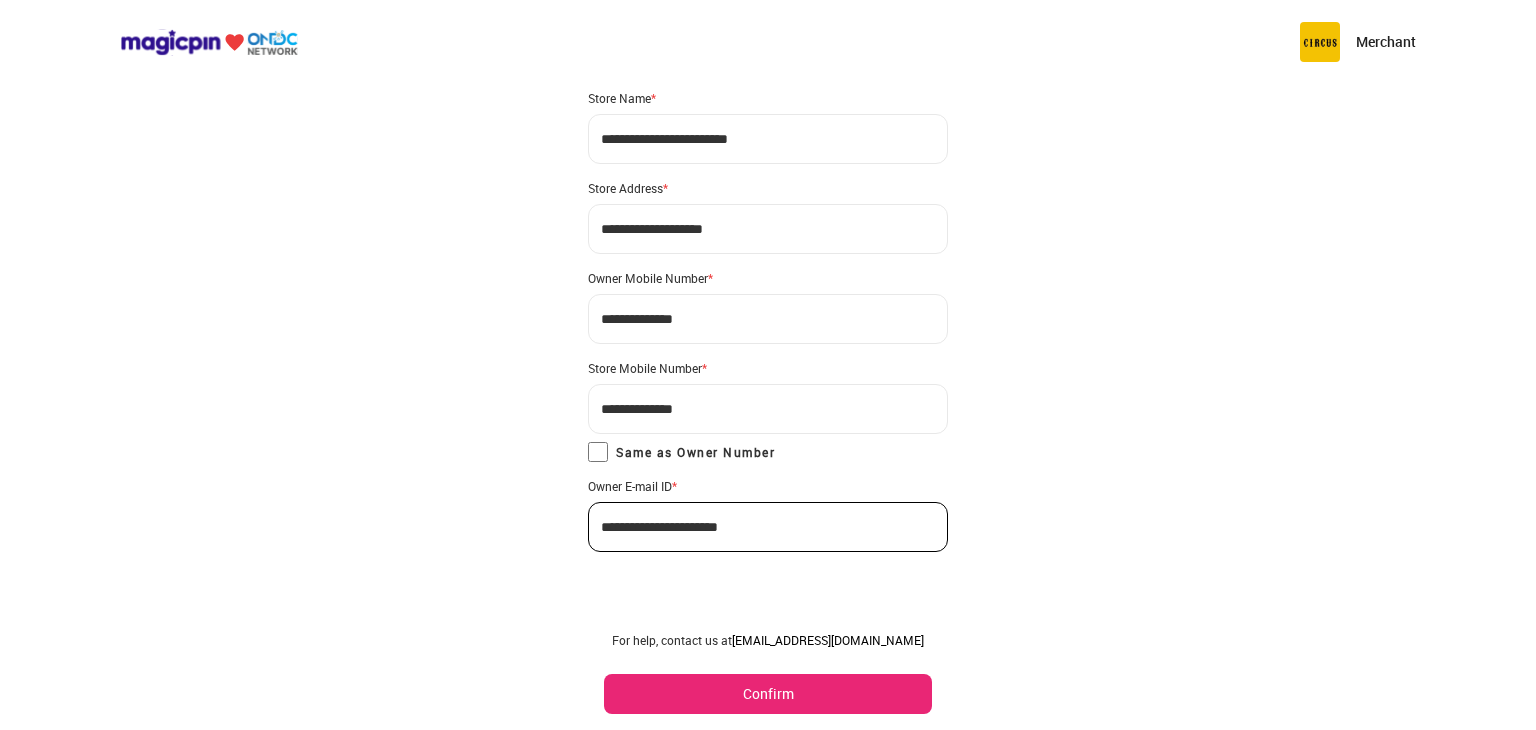 click on "Confirm" at bounding box center (768, 694) 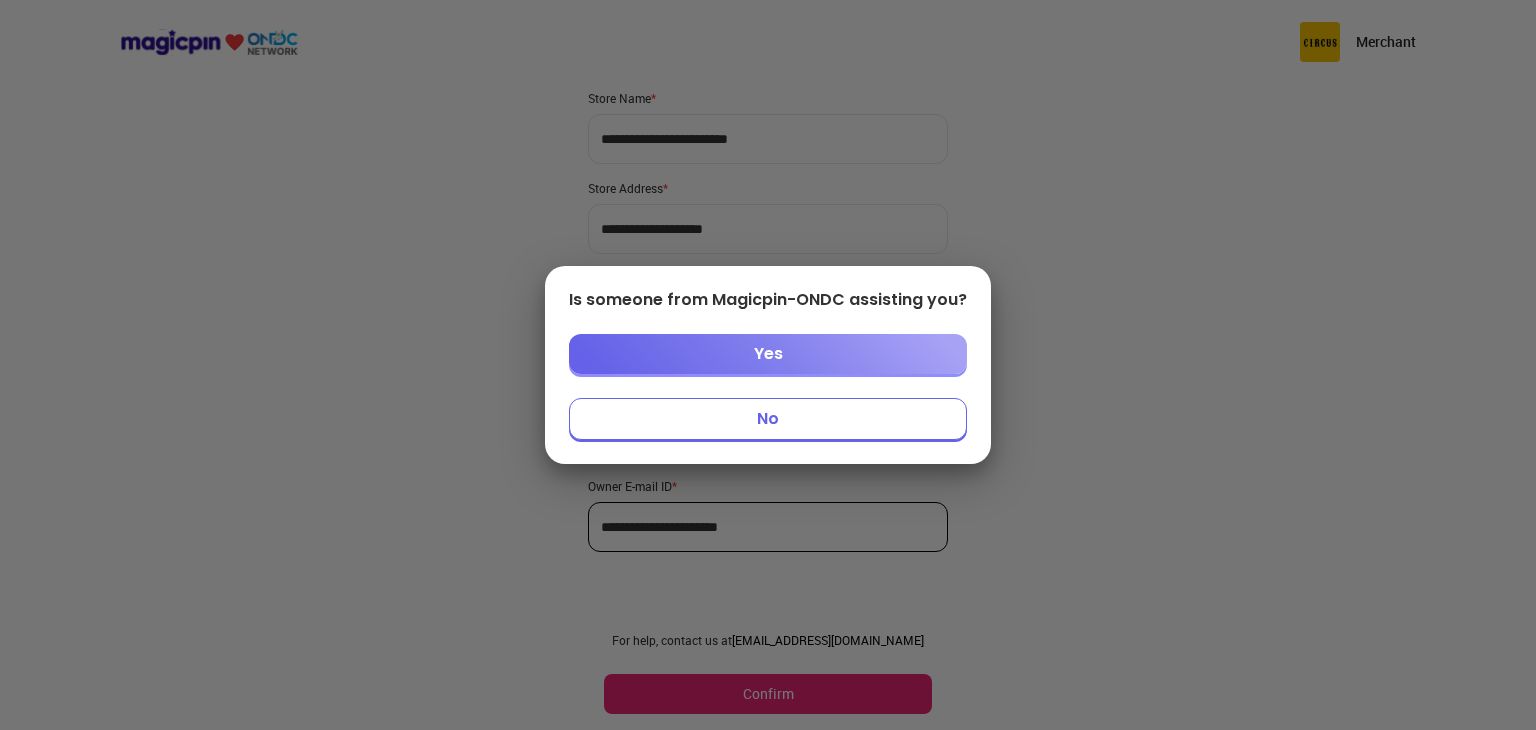 click on "No" at bounding box center (768, 419) 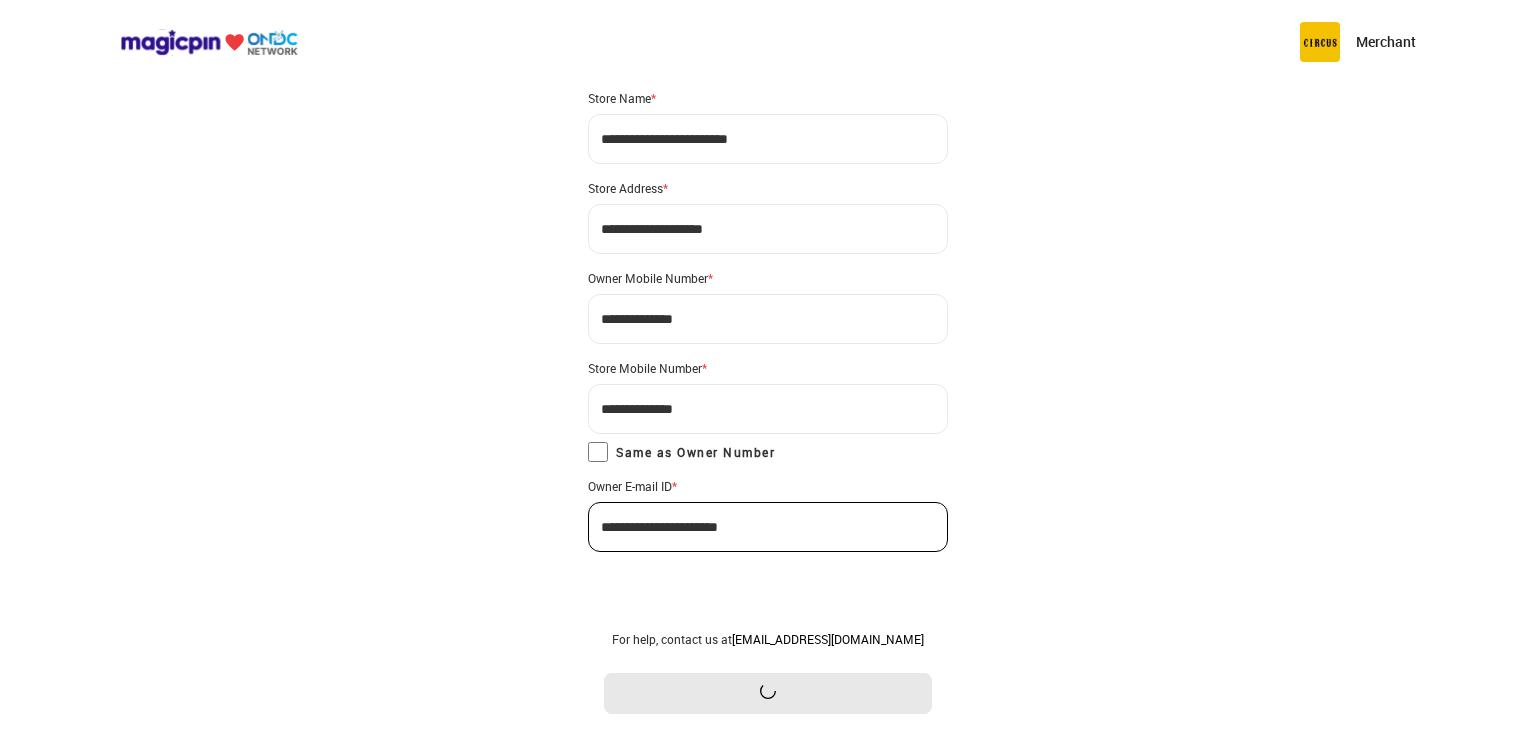 scroll, scrollTop: 0, scrollLeft: 0, axis: both 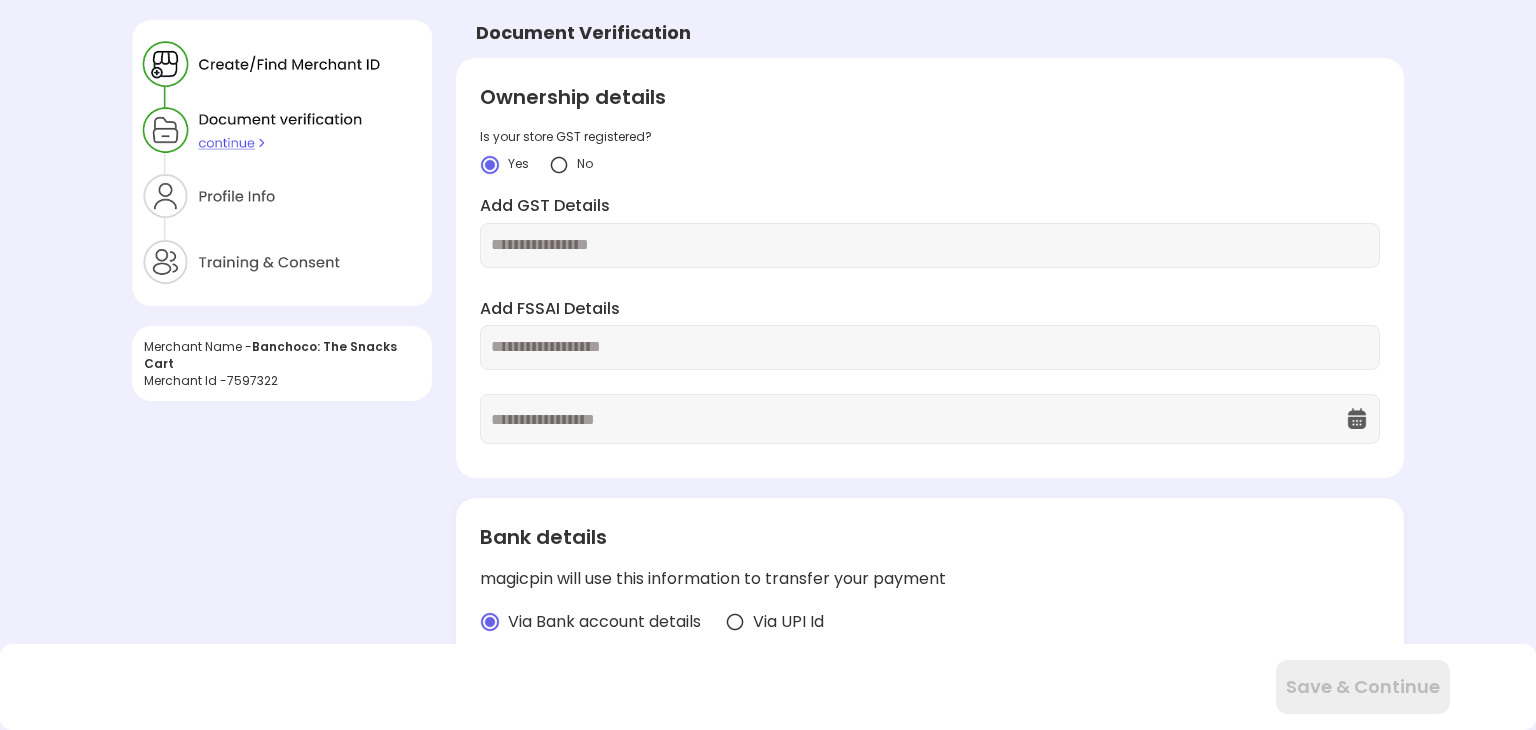 click at bounding box center (559, 165) 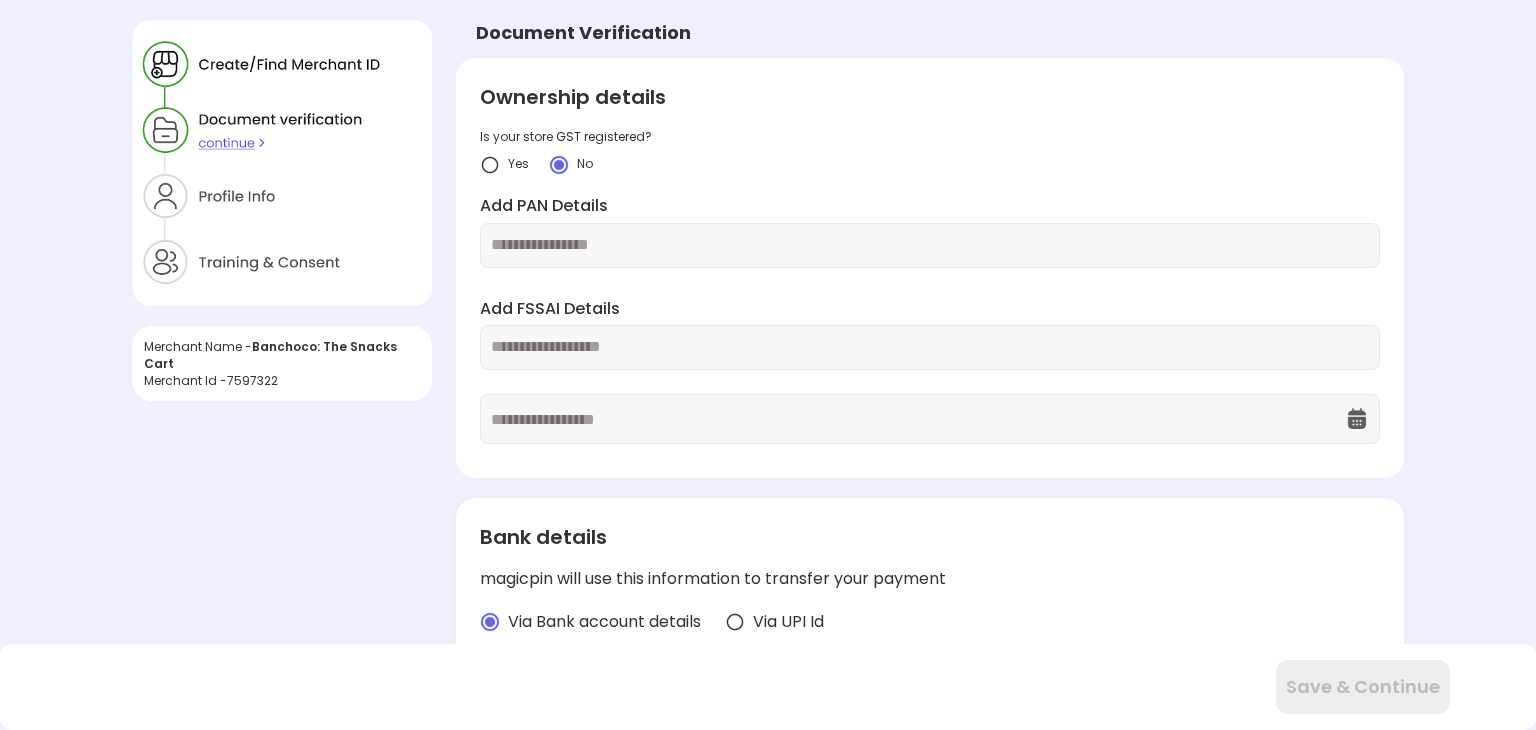 click at bounding box center (930, 347) 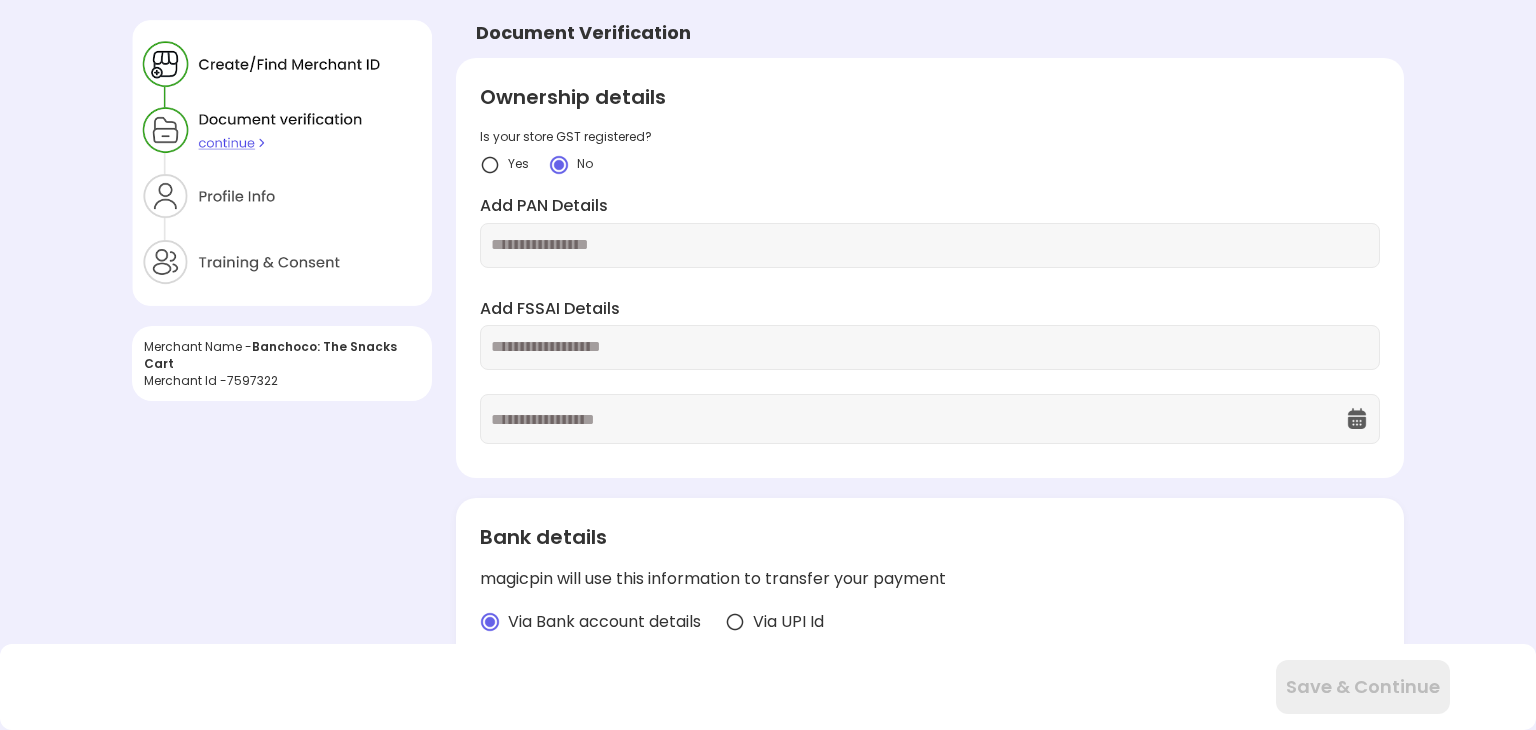 click at bounding box center (930, 347) 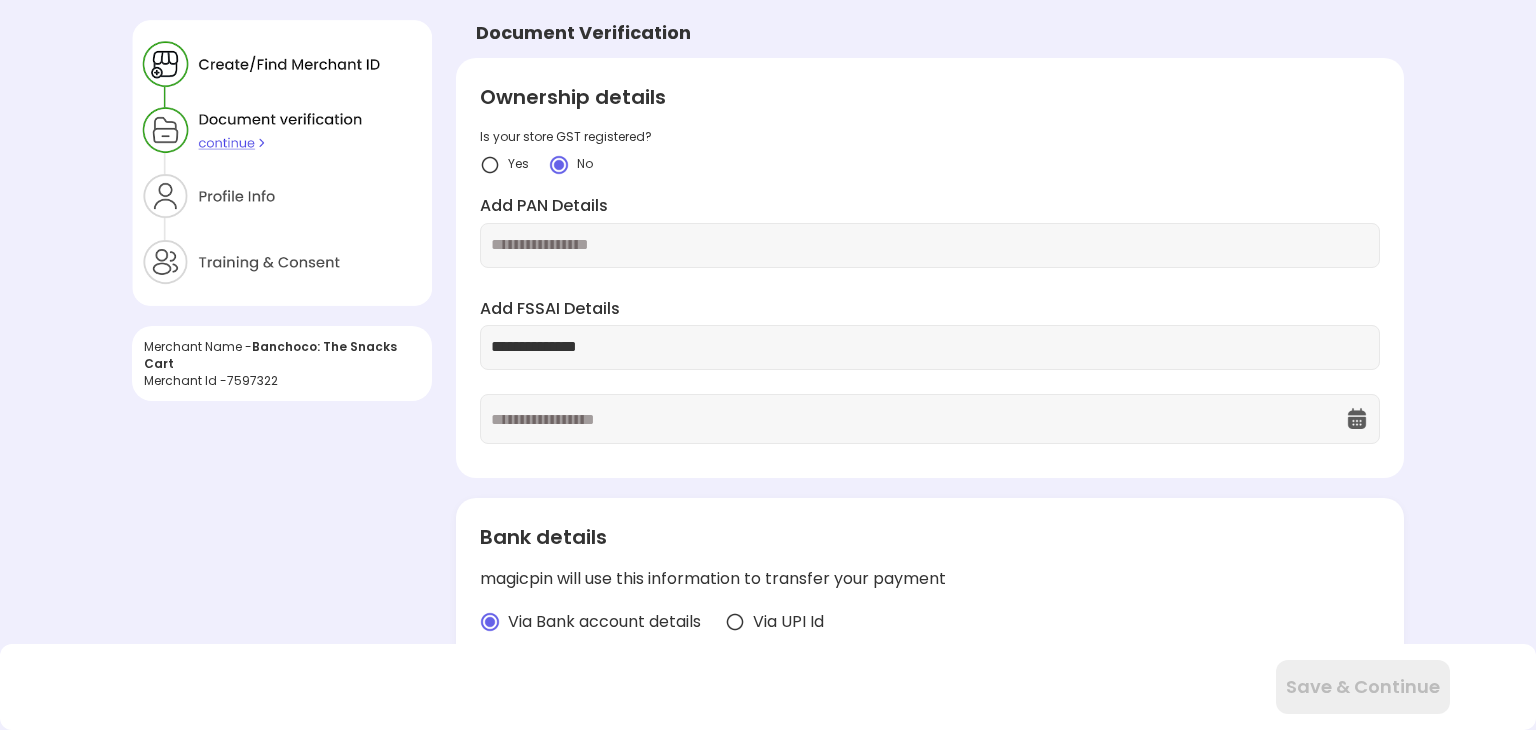 type on "**********" 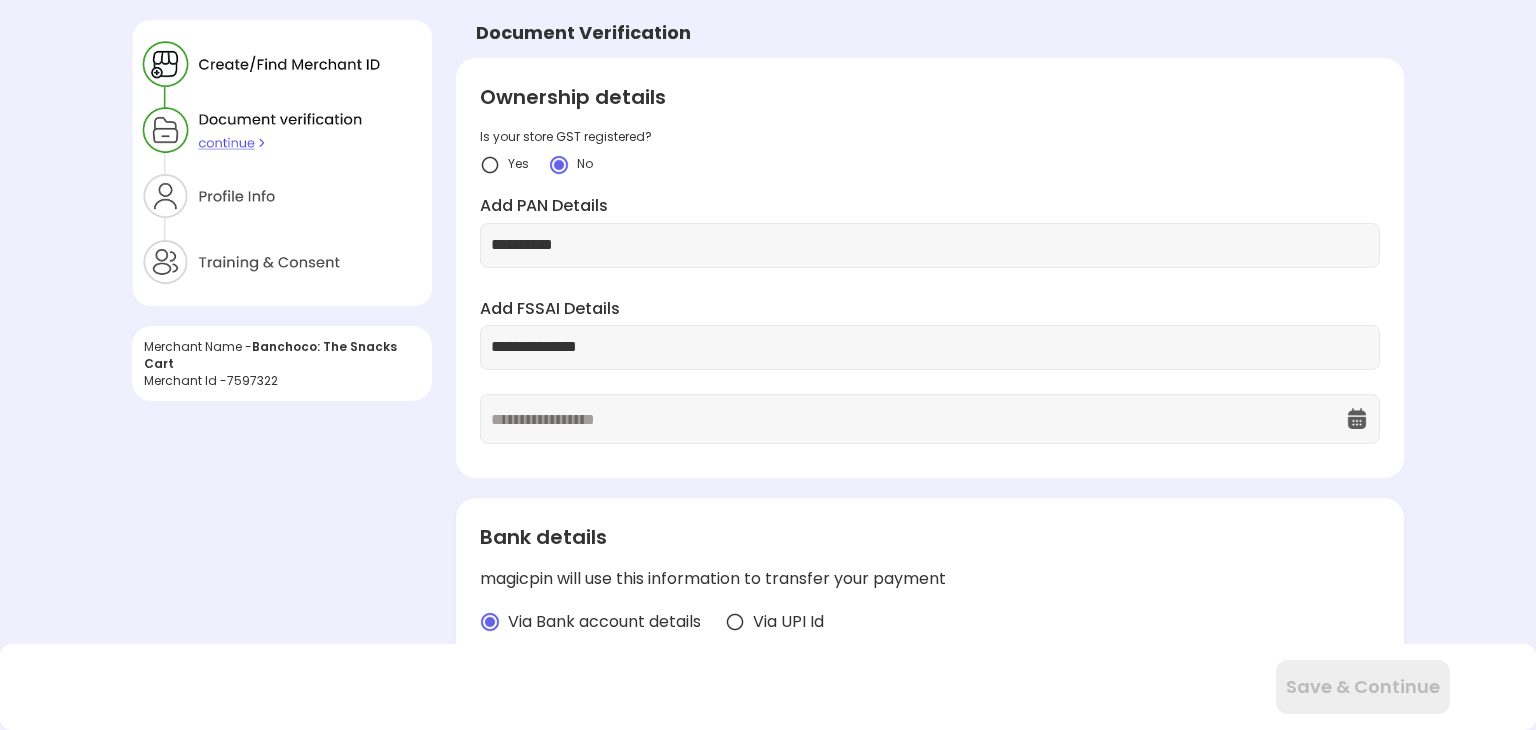 type on "**********" 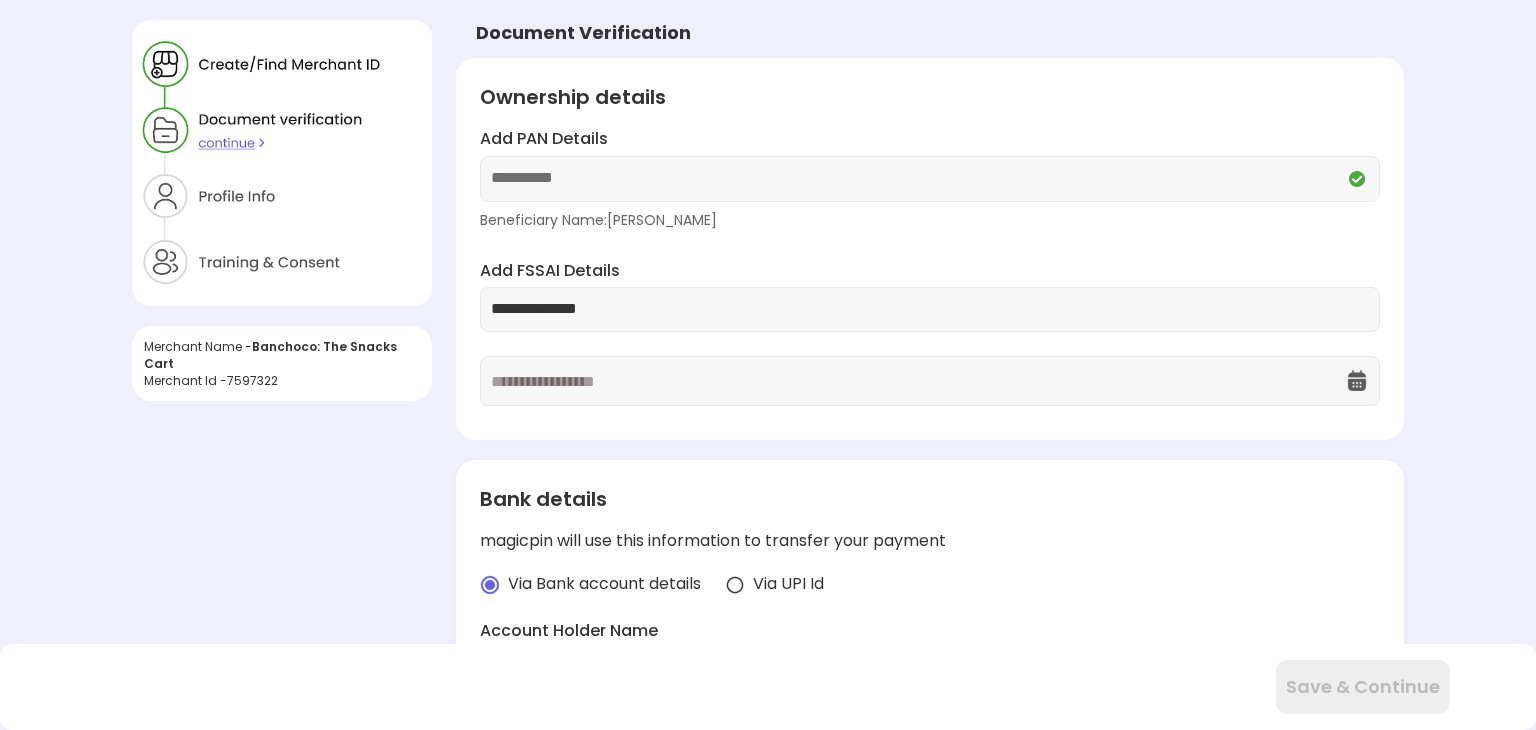 click at bounding box center (1357, 381) 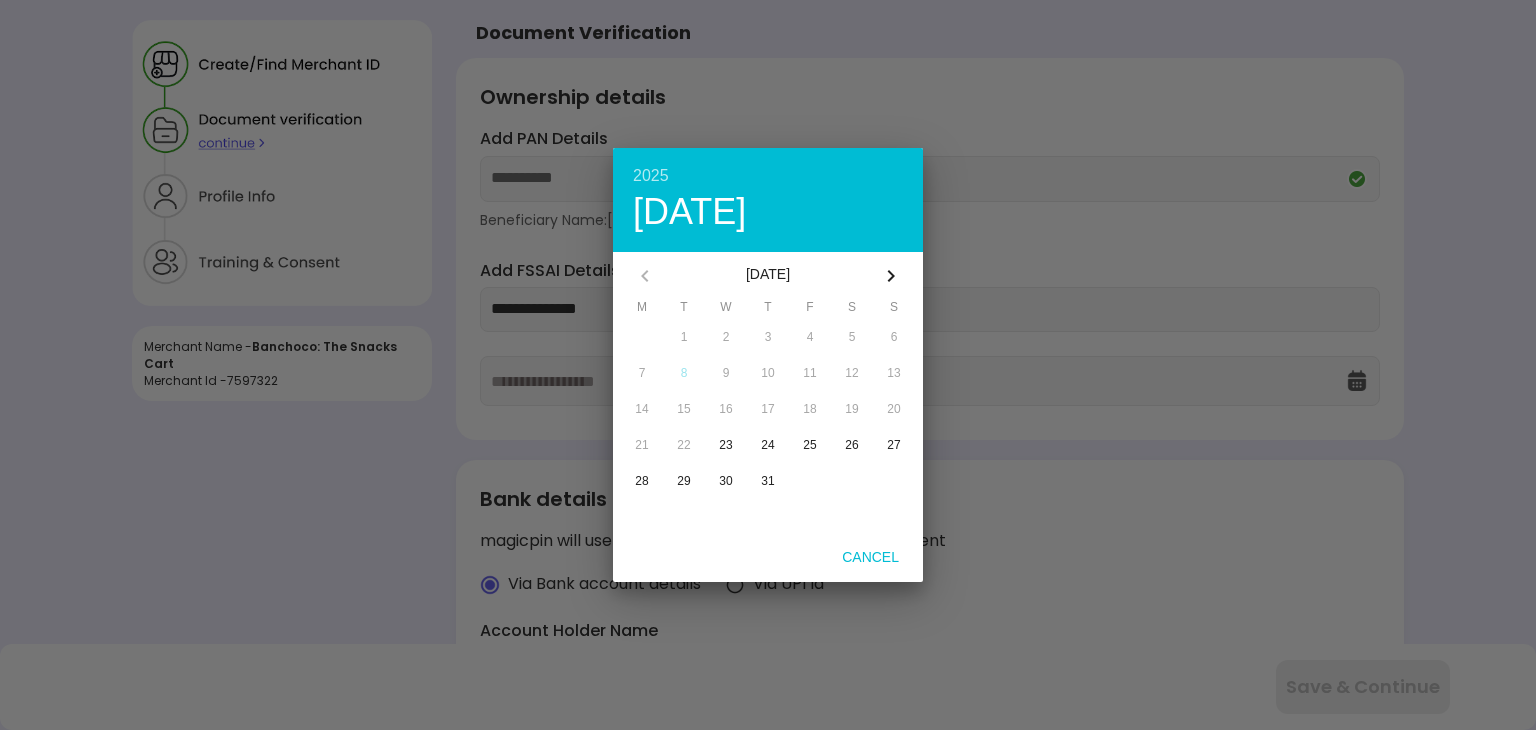 click at bounding box center [768, 365] 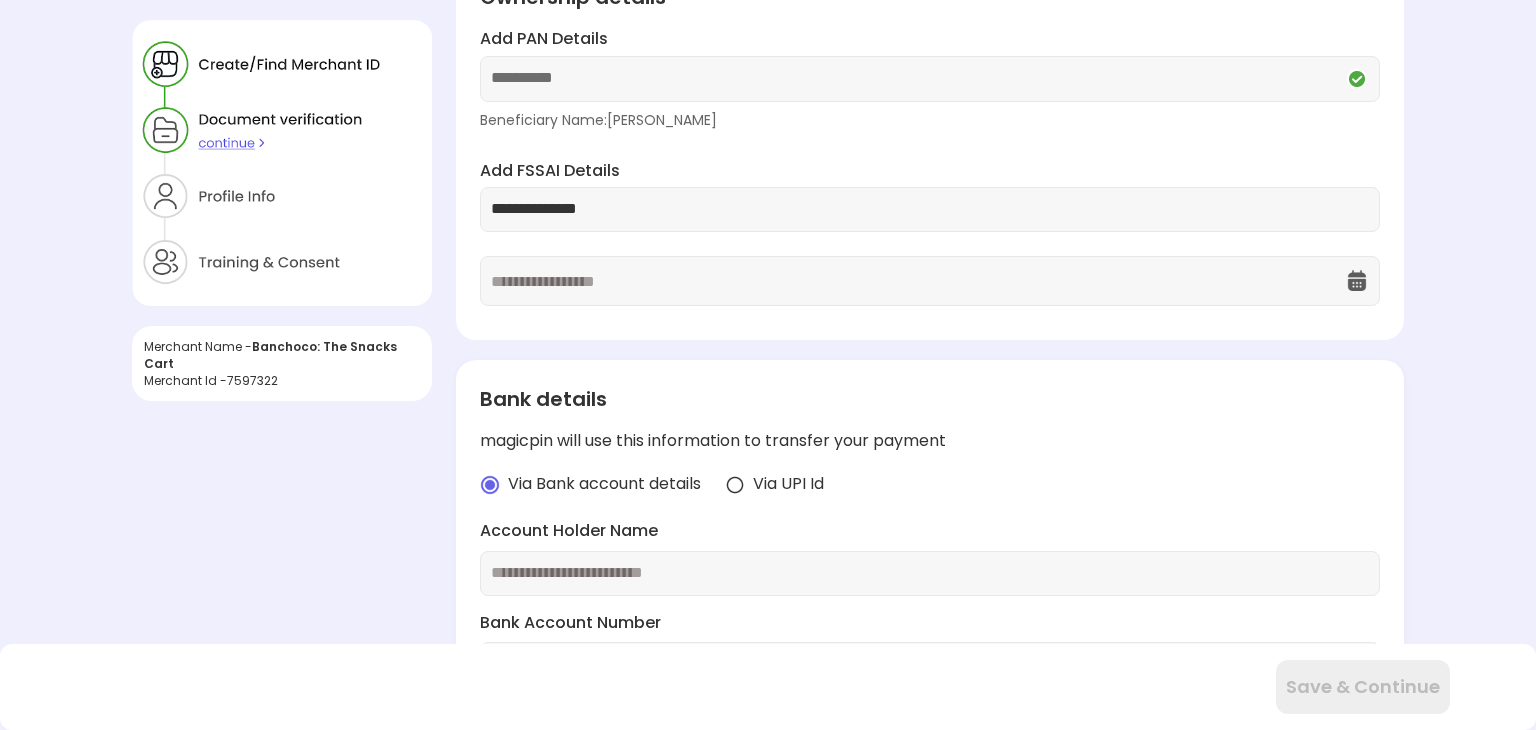 scroll, scrollTop: 300, scrollLeft: 0, axis: vertical 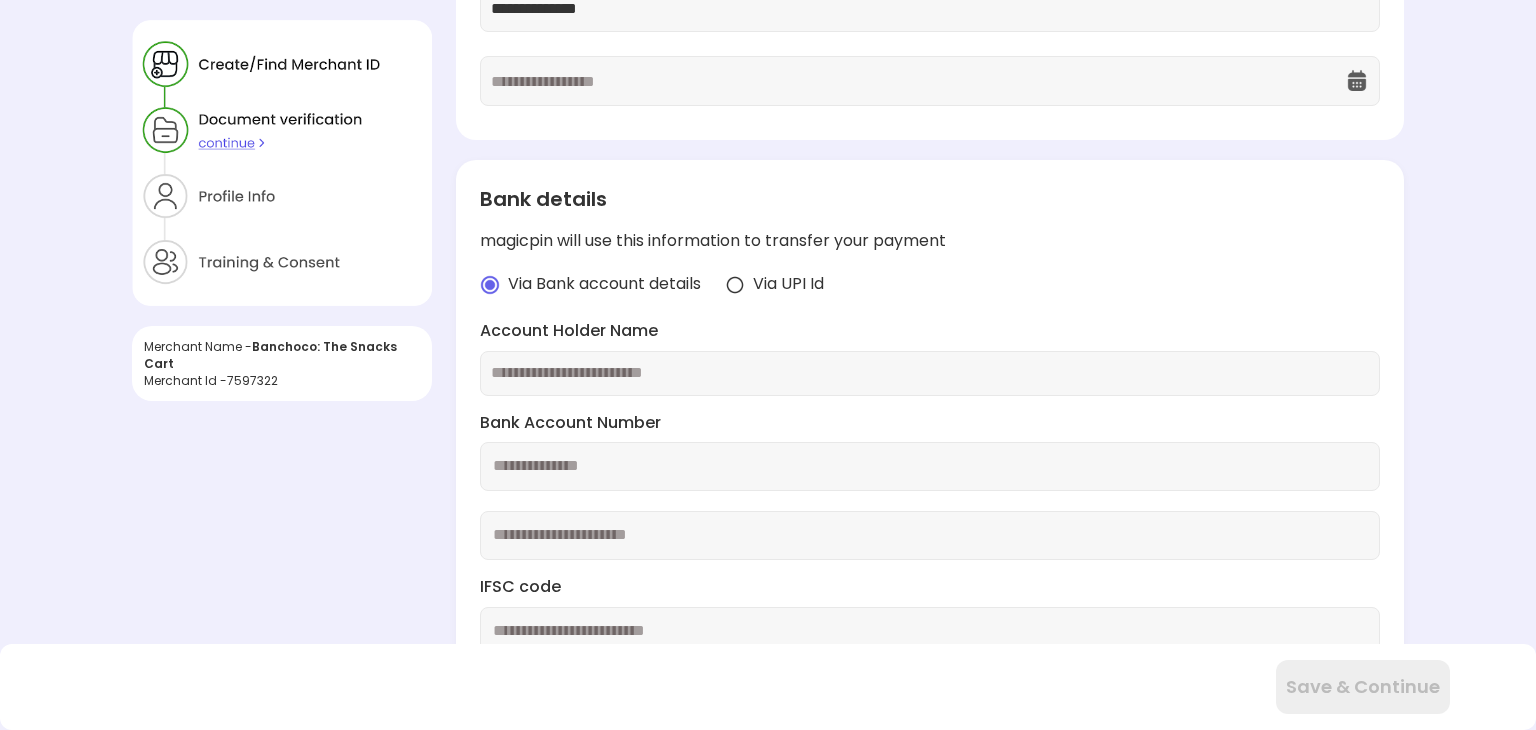 click at bounding box center [930, 373] 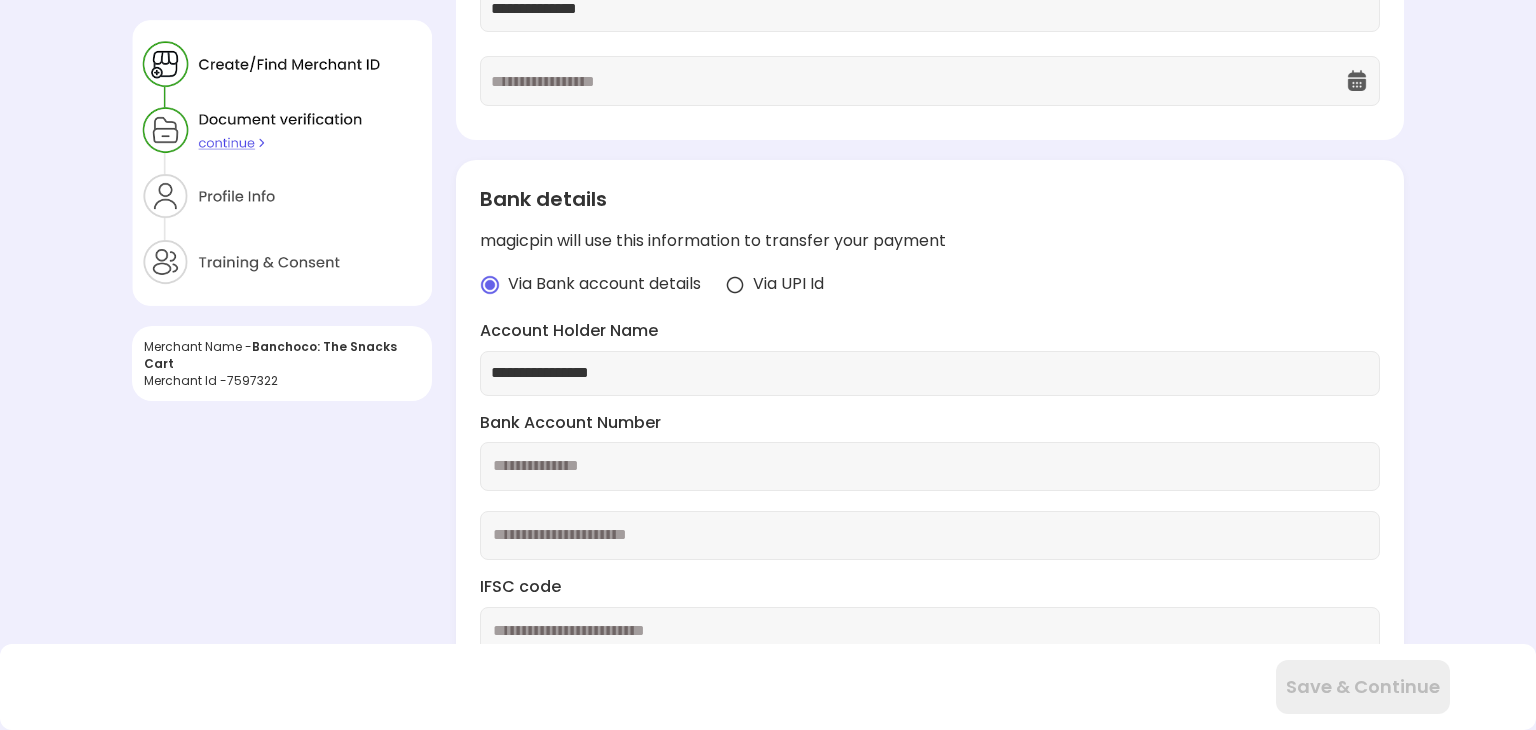 type on "**********" 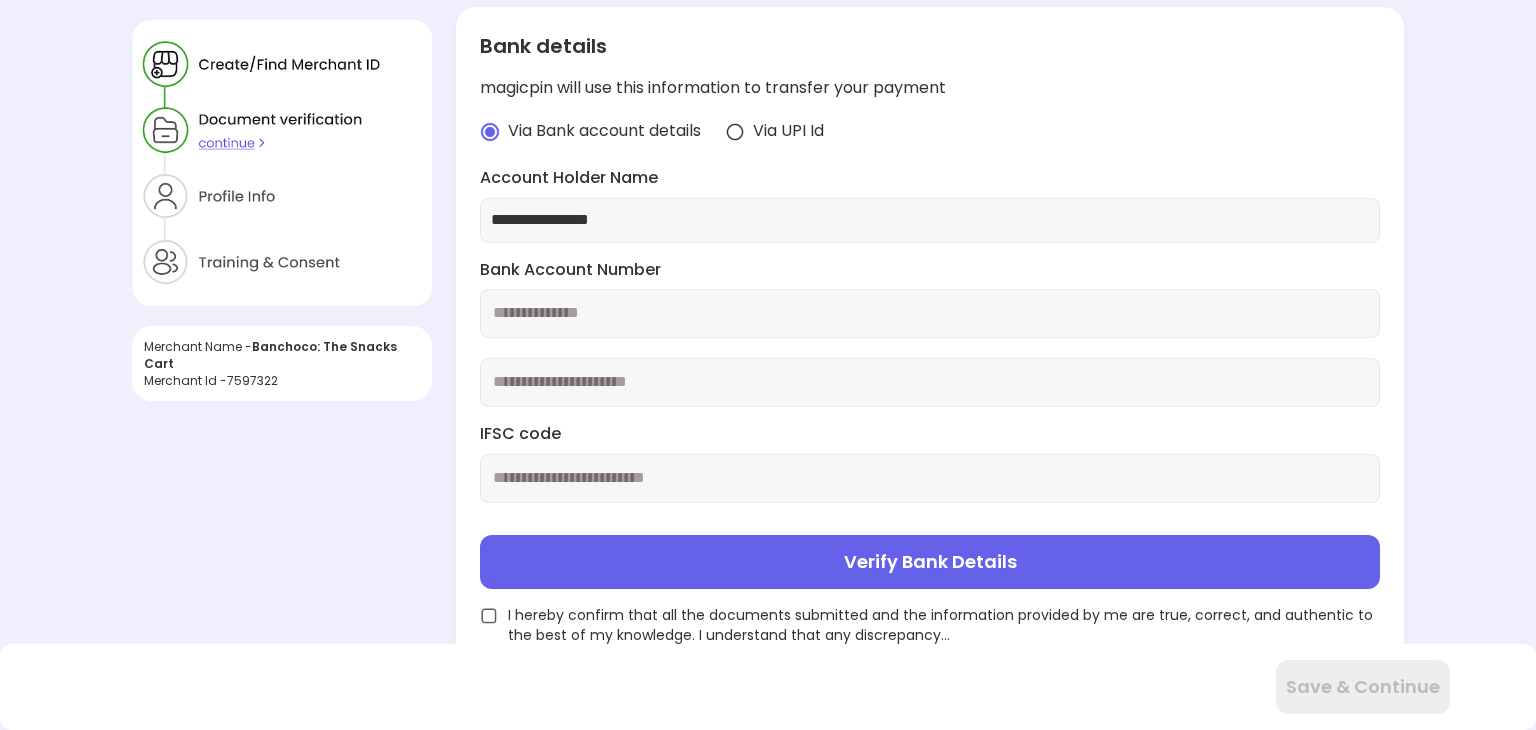 type on "**********" 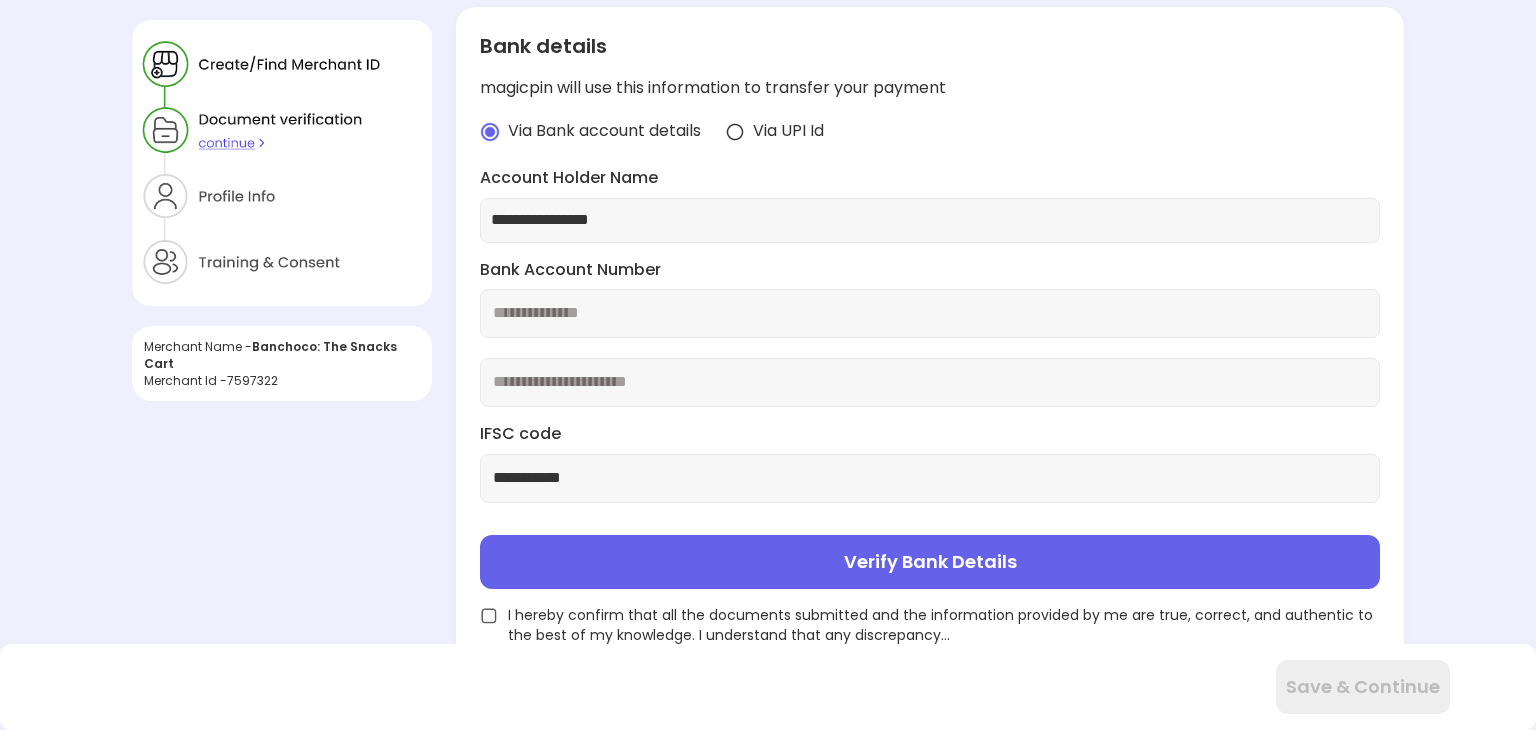 type on "**********" 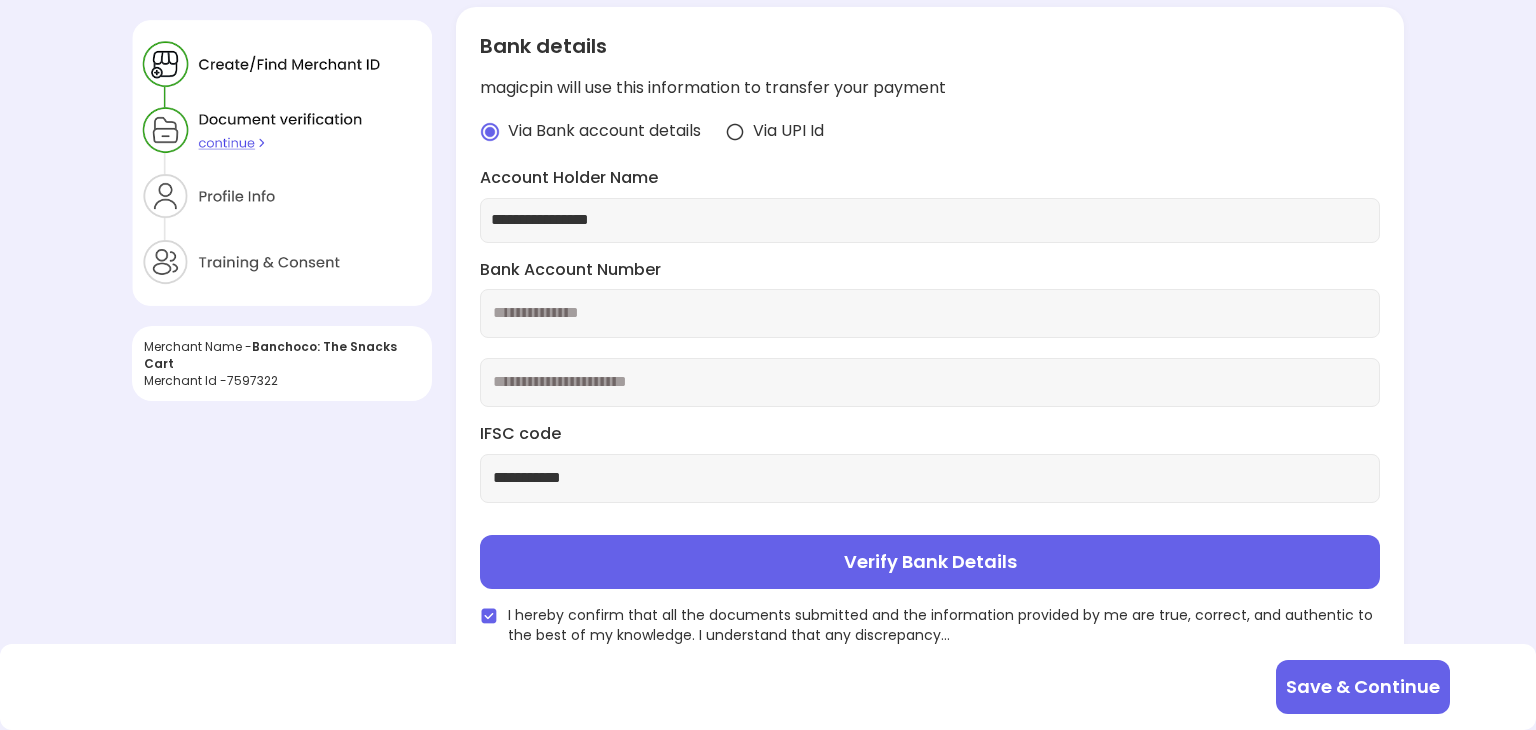 click on "Verify Bank Details" at bounding box center (930, 562) 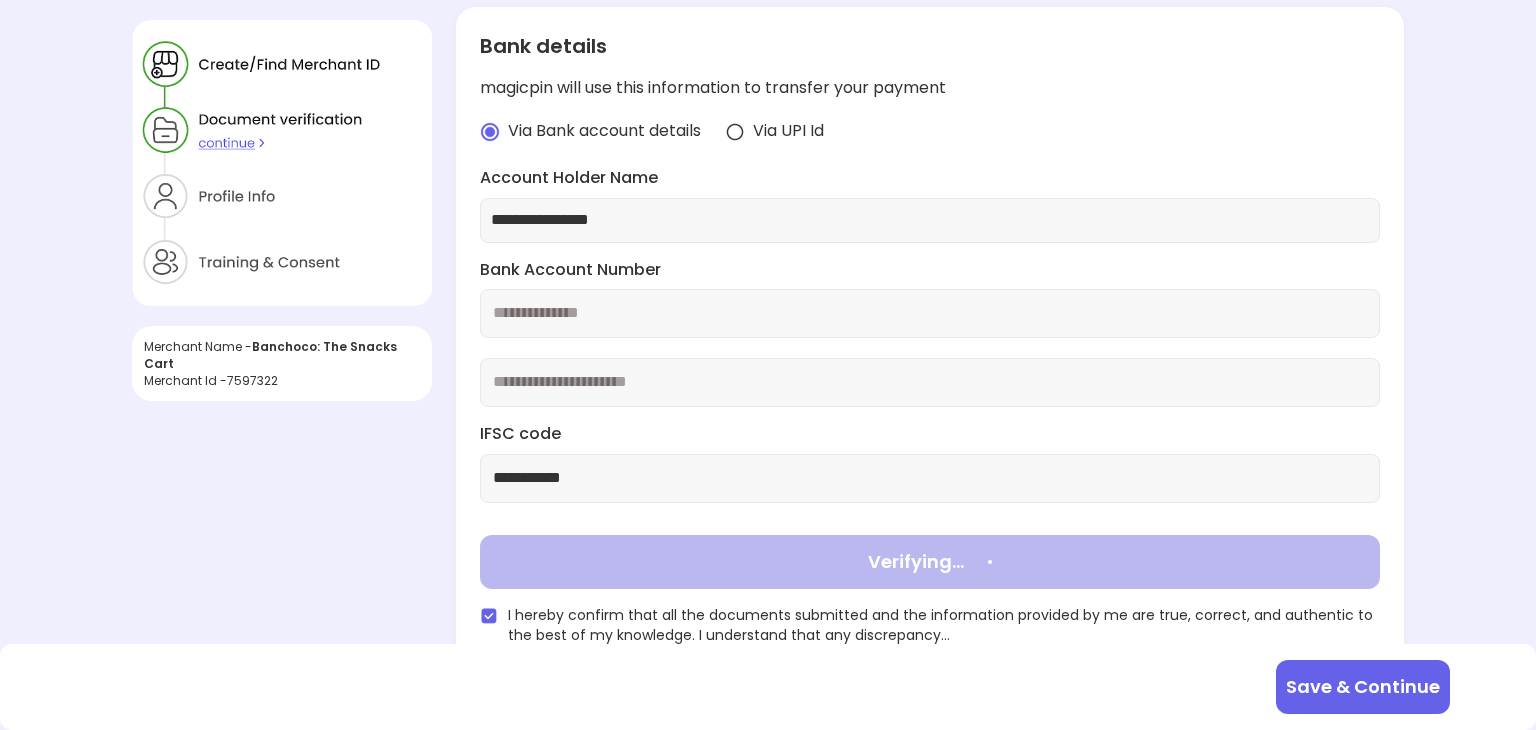 type on "**********" 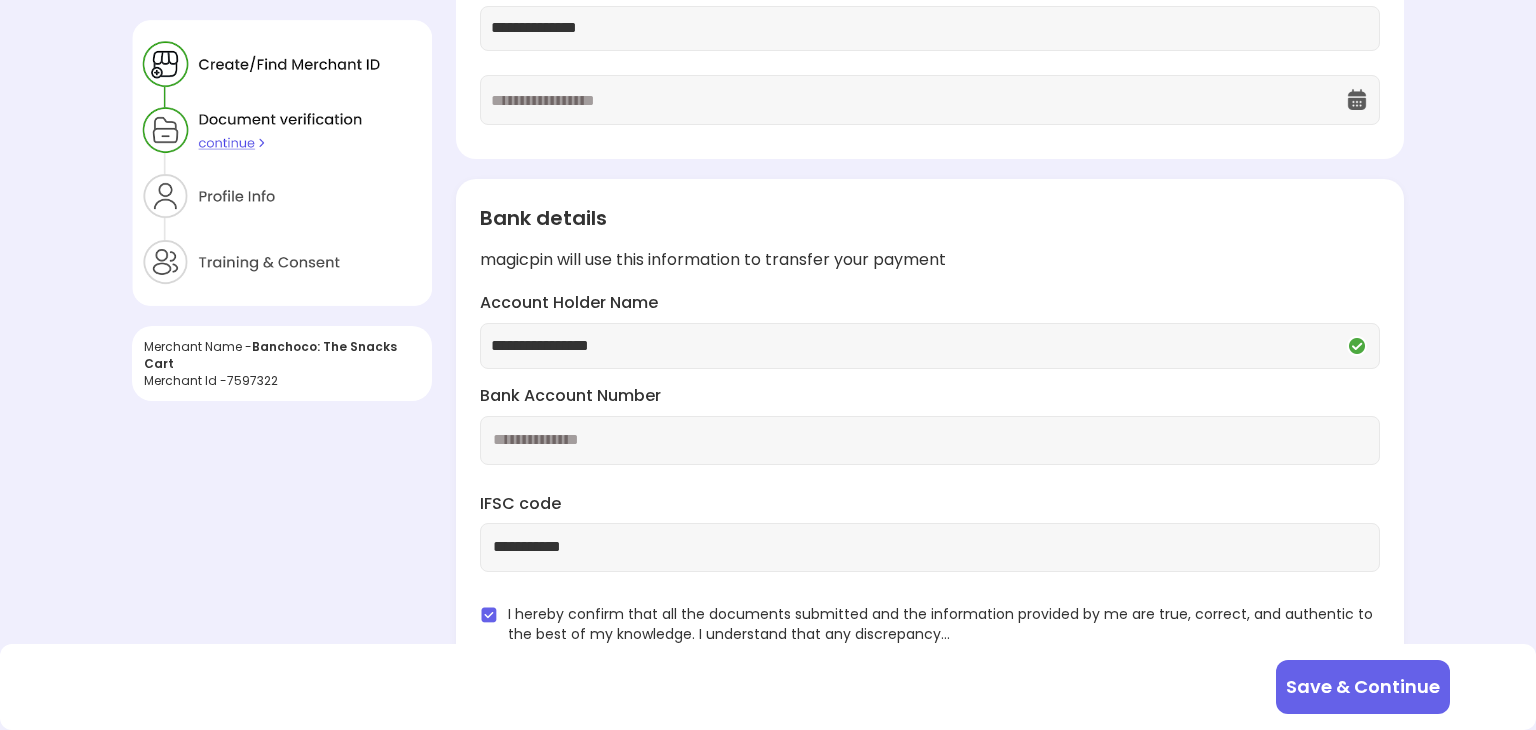 scroll, scrollTop: 81, scrollLeft: 0, axis: vertical 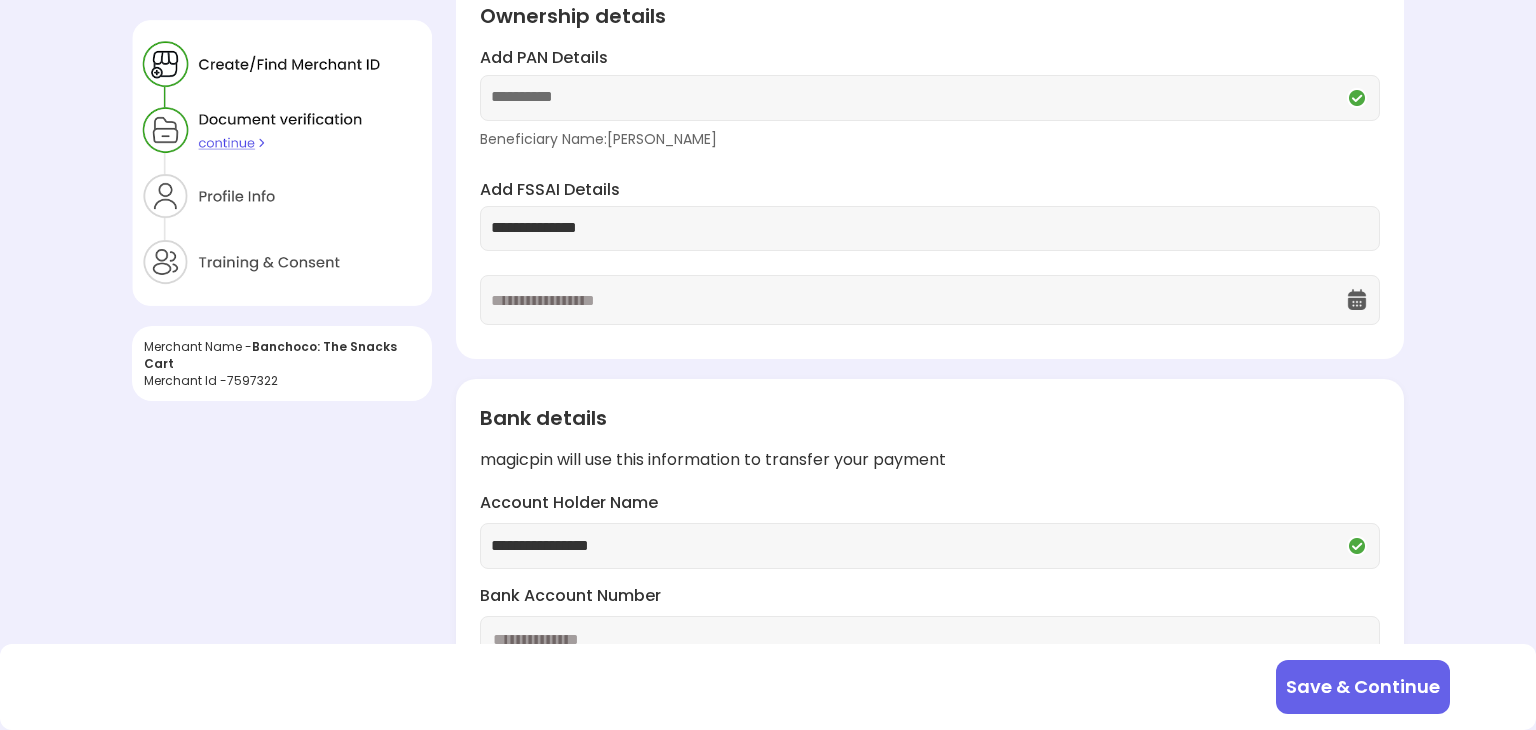 click at bounding box center (1357, 300) 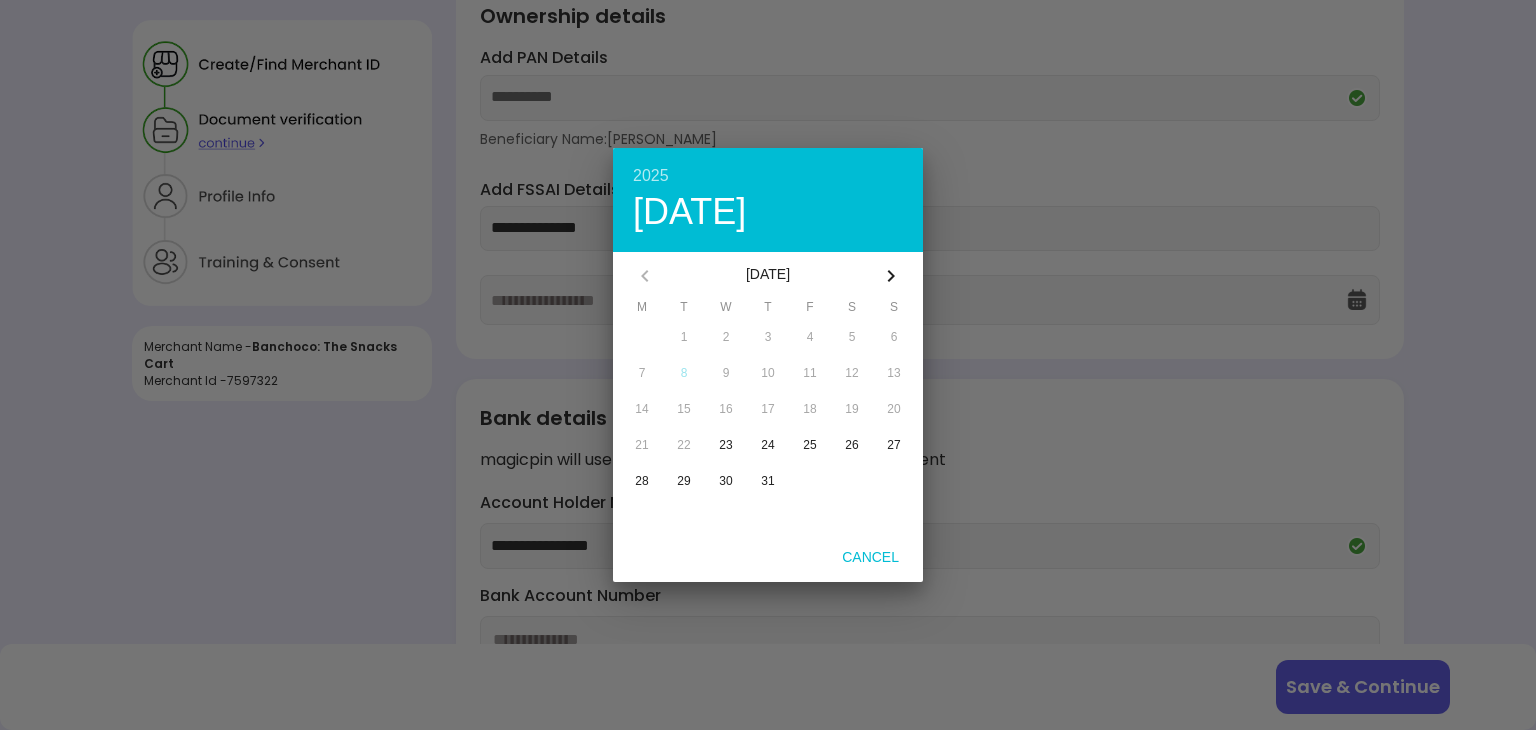 click 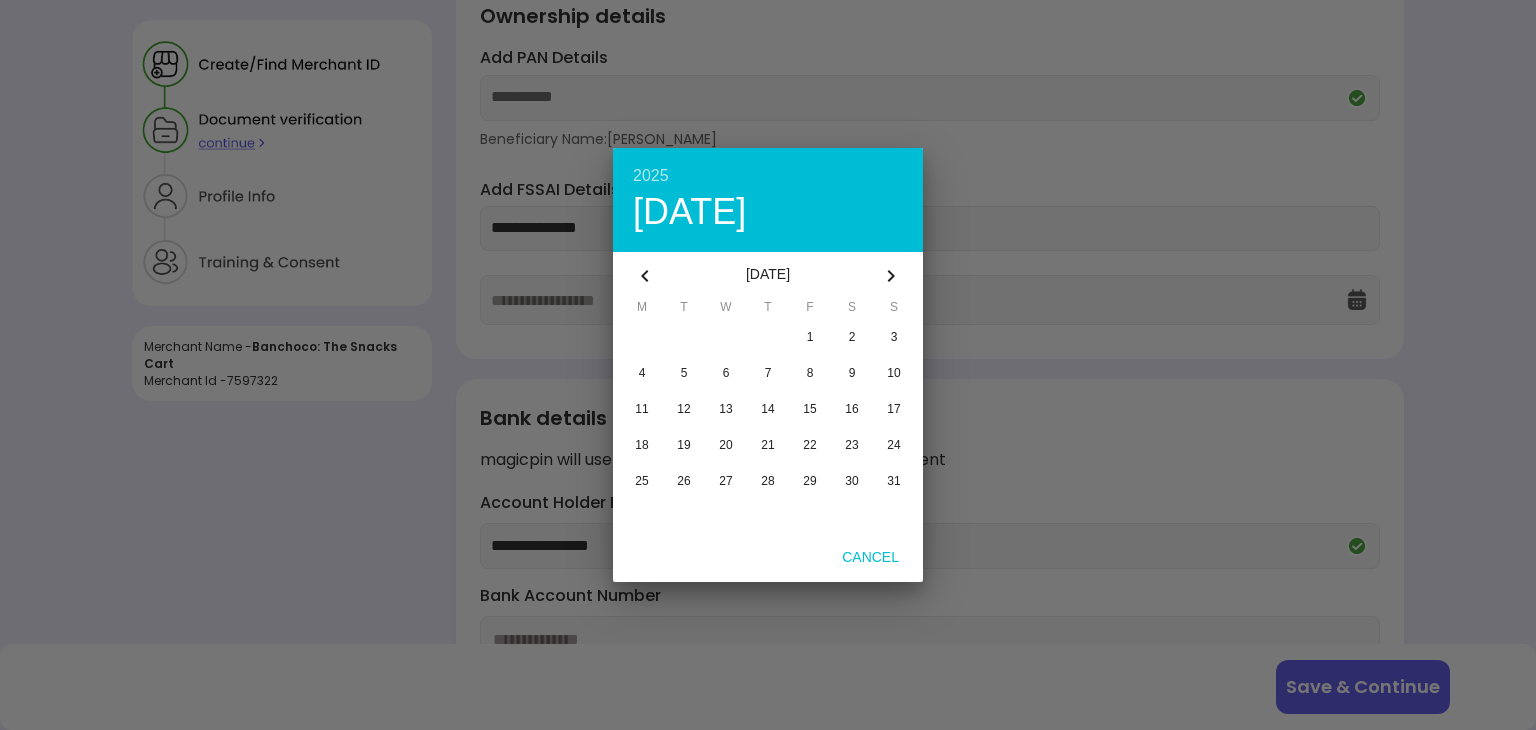 click 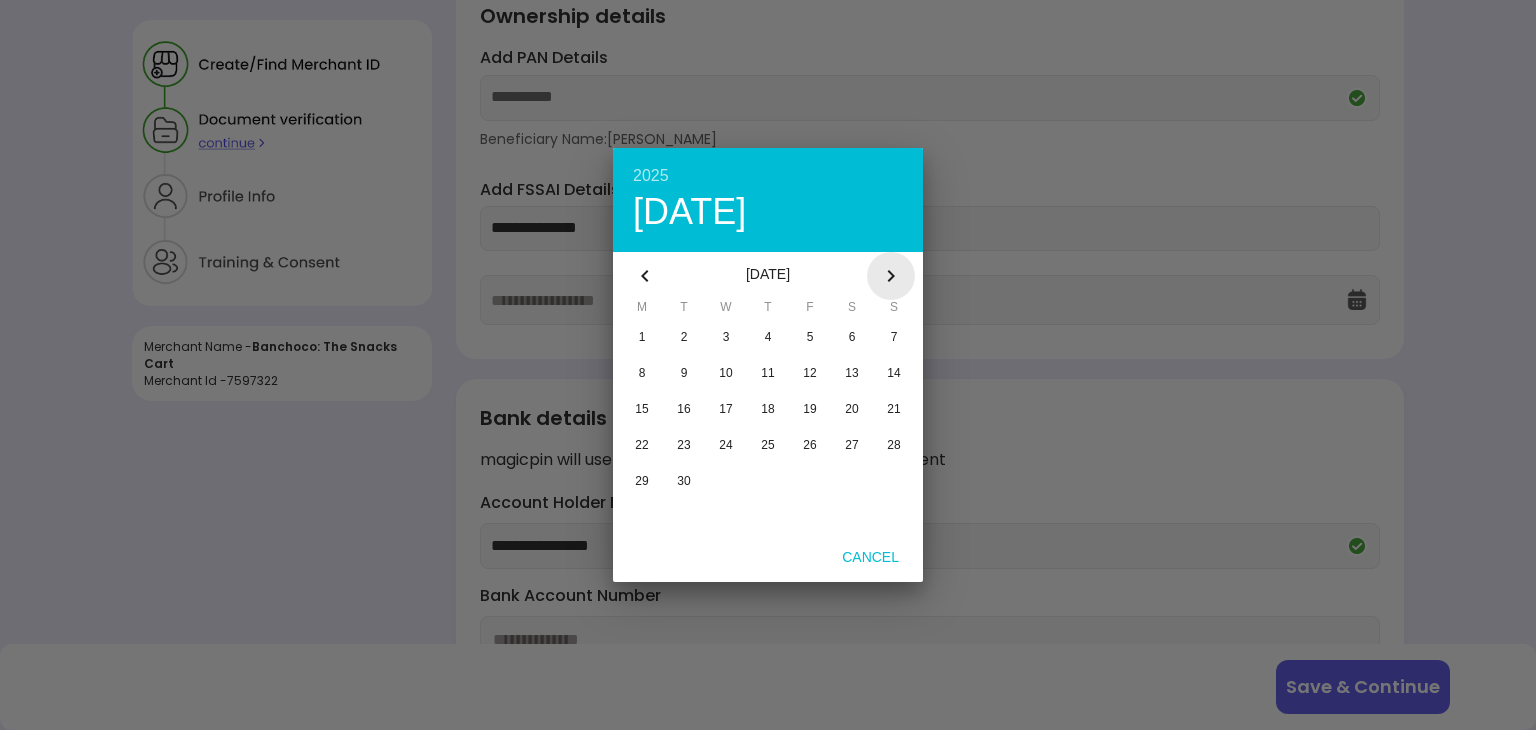 click 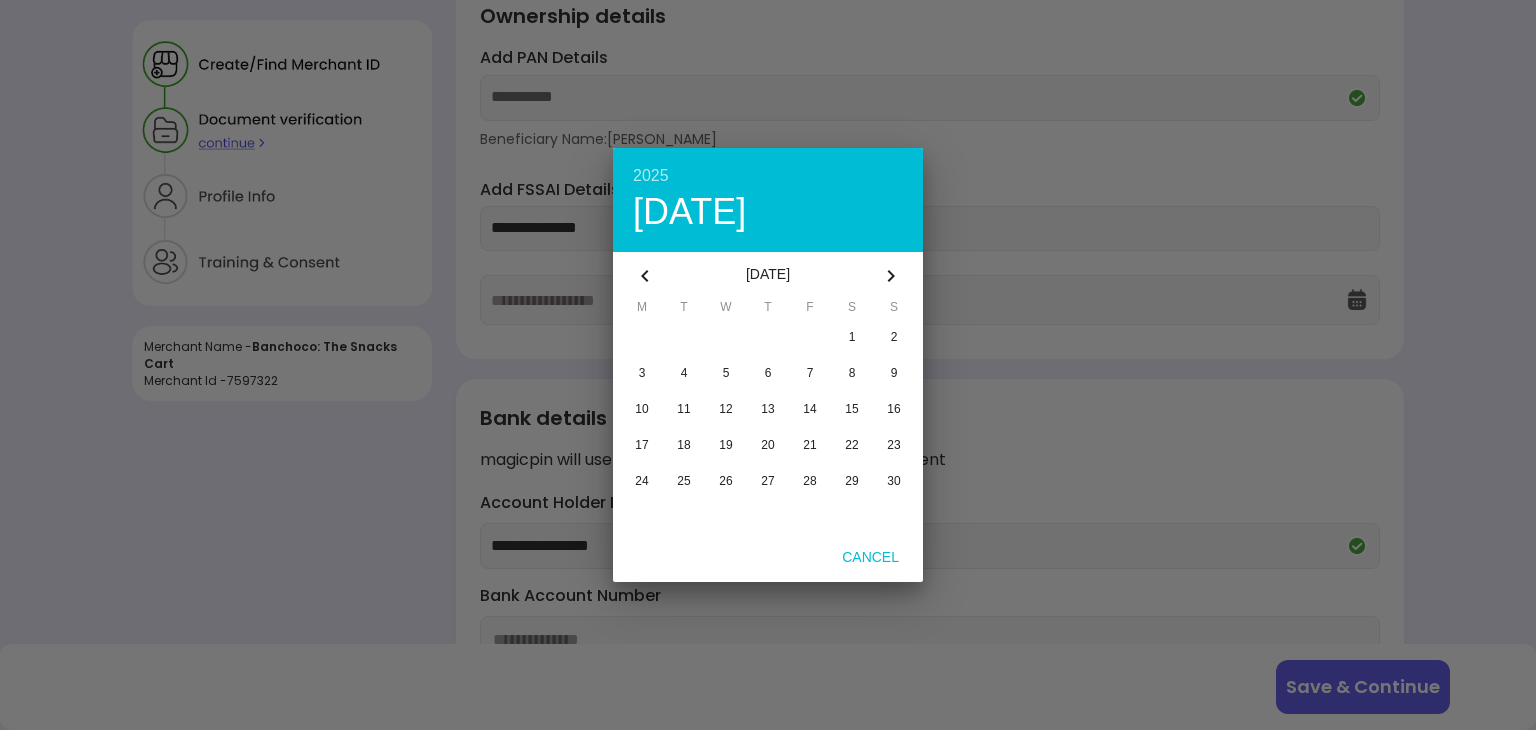 click 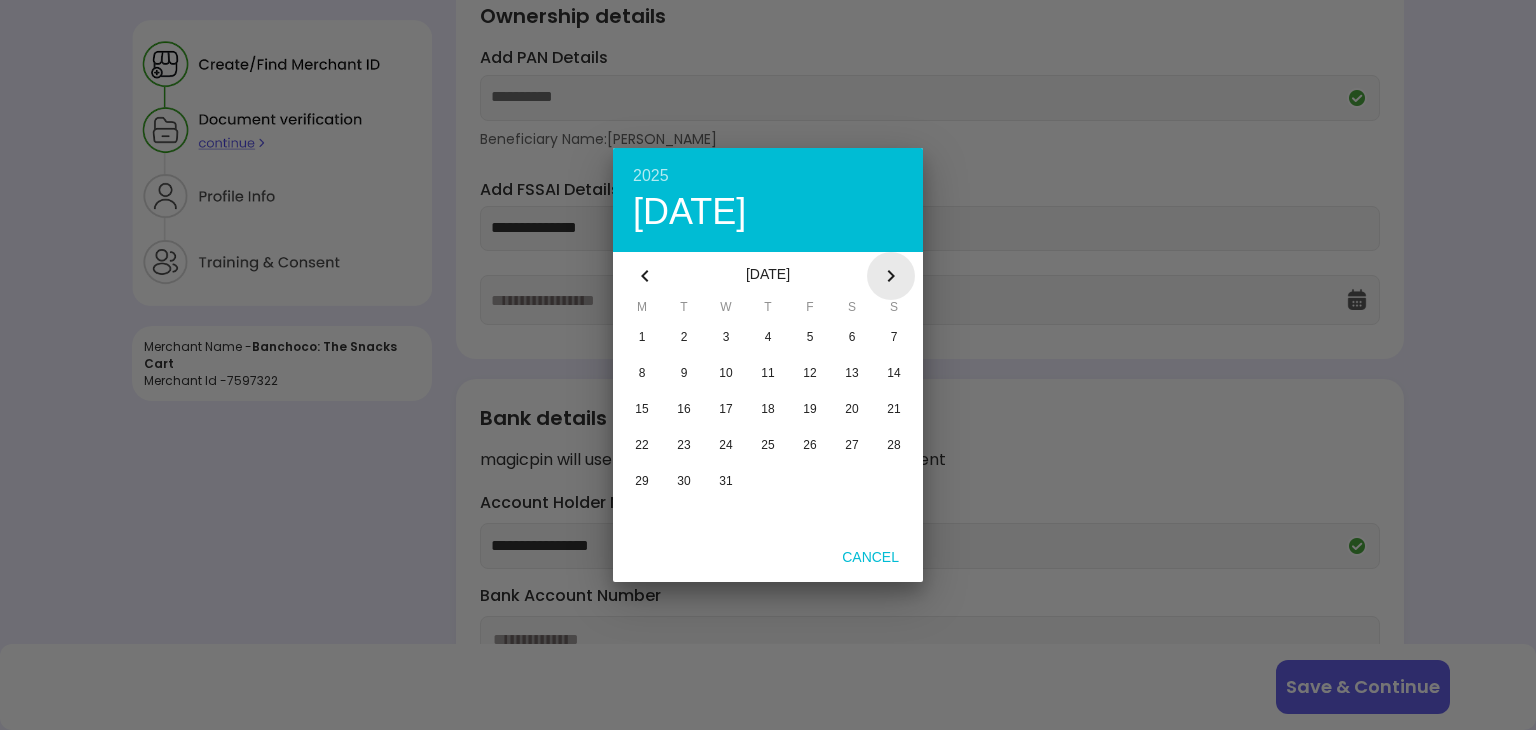 click 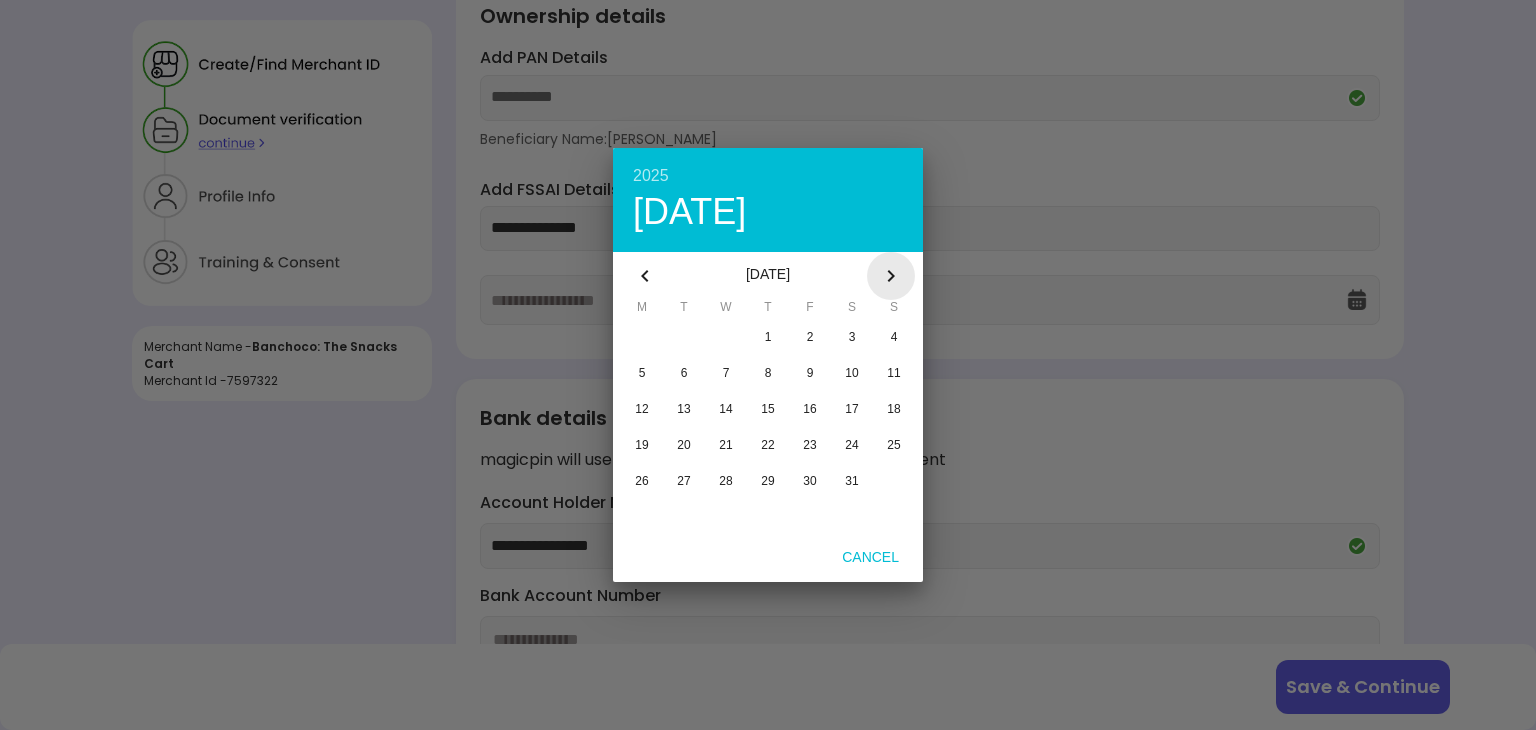 click 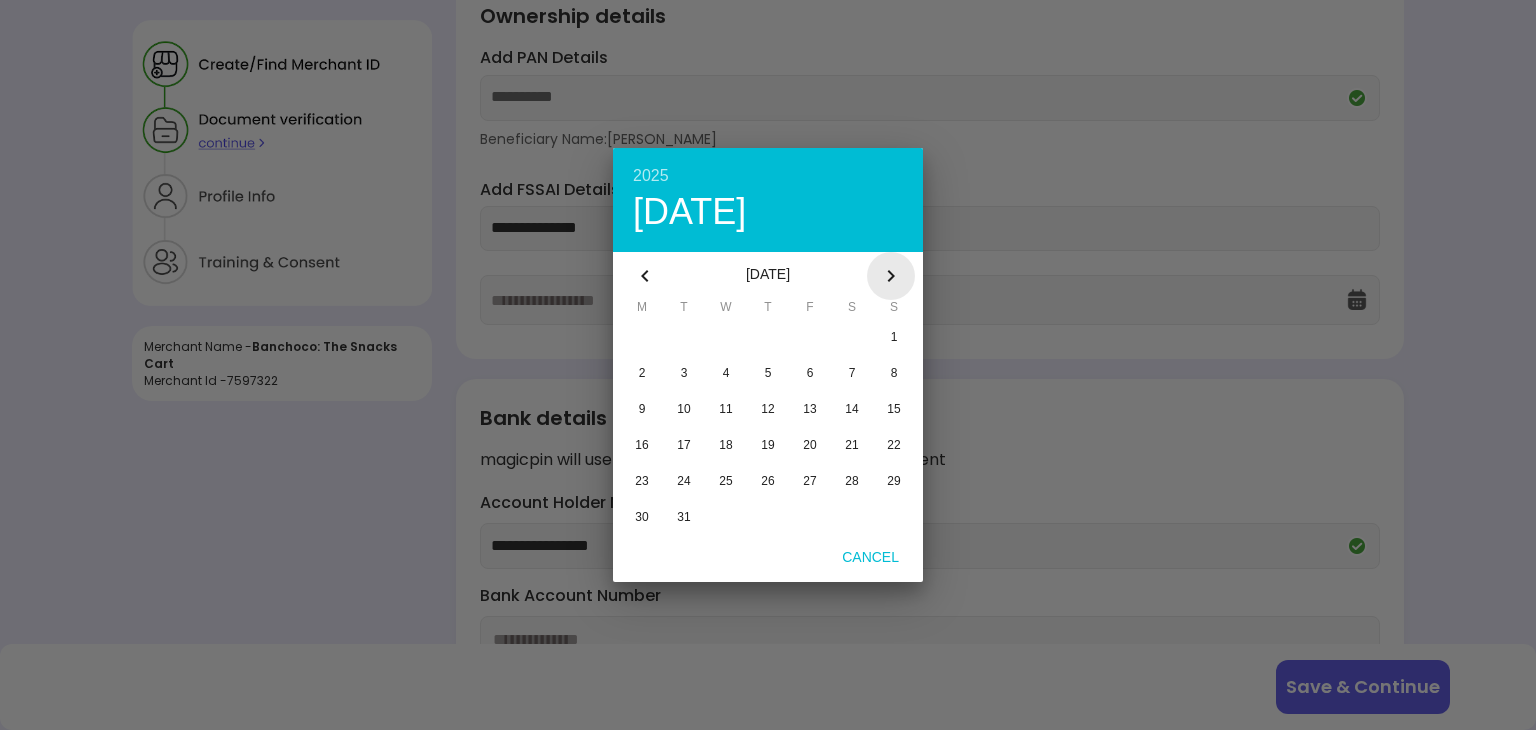 click 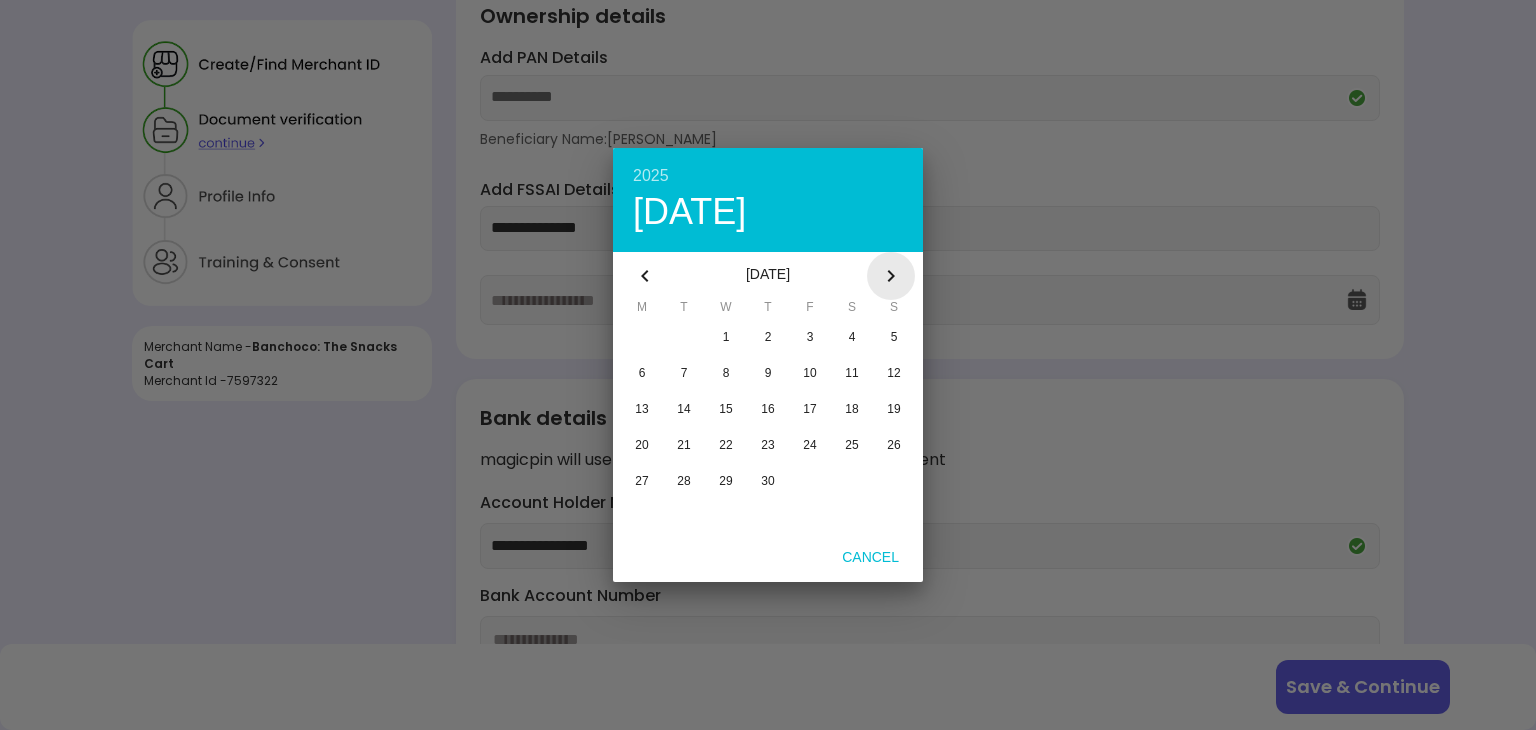 click 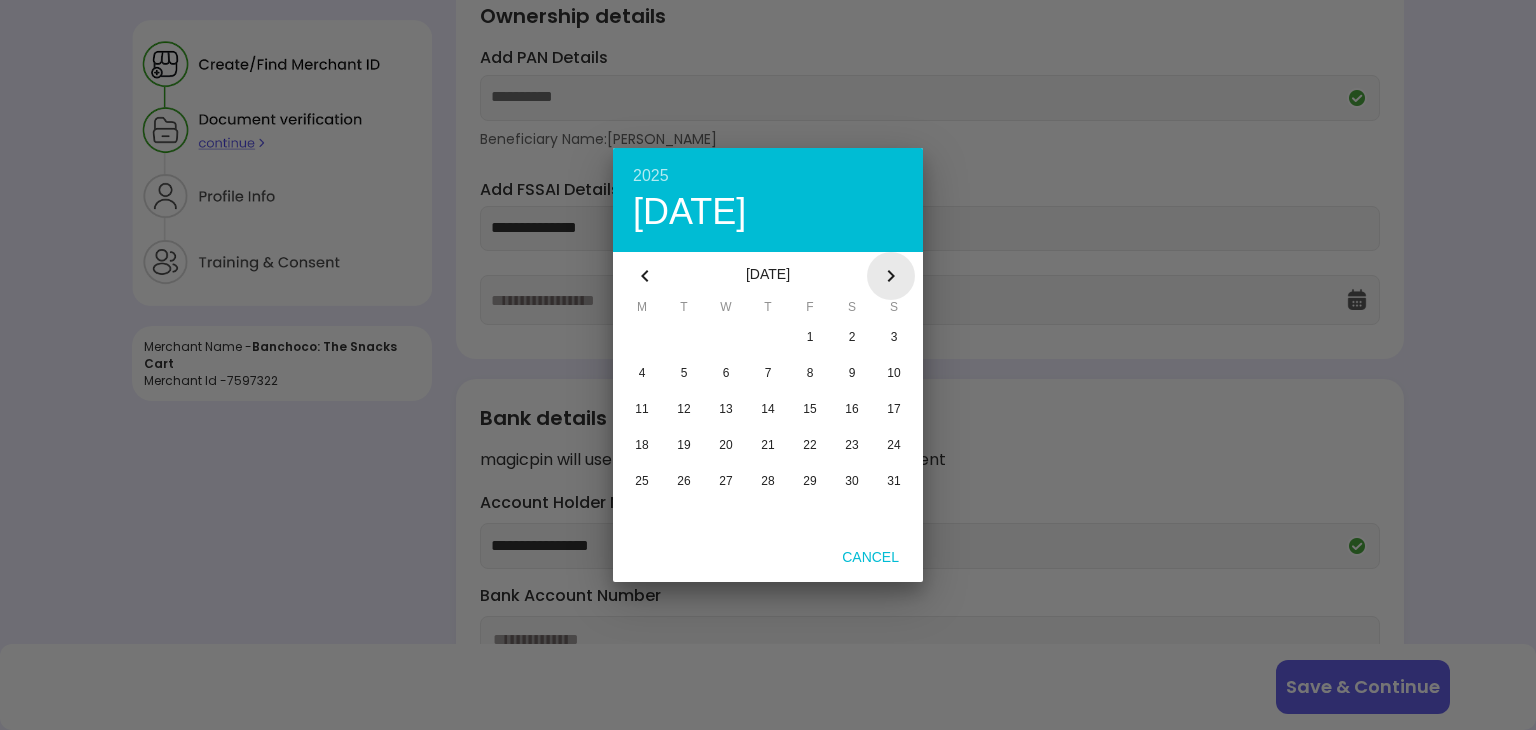 click 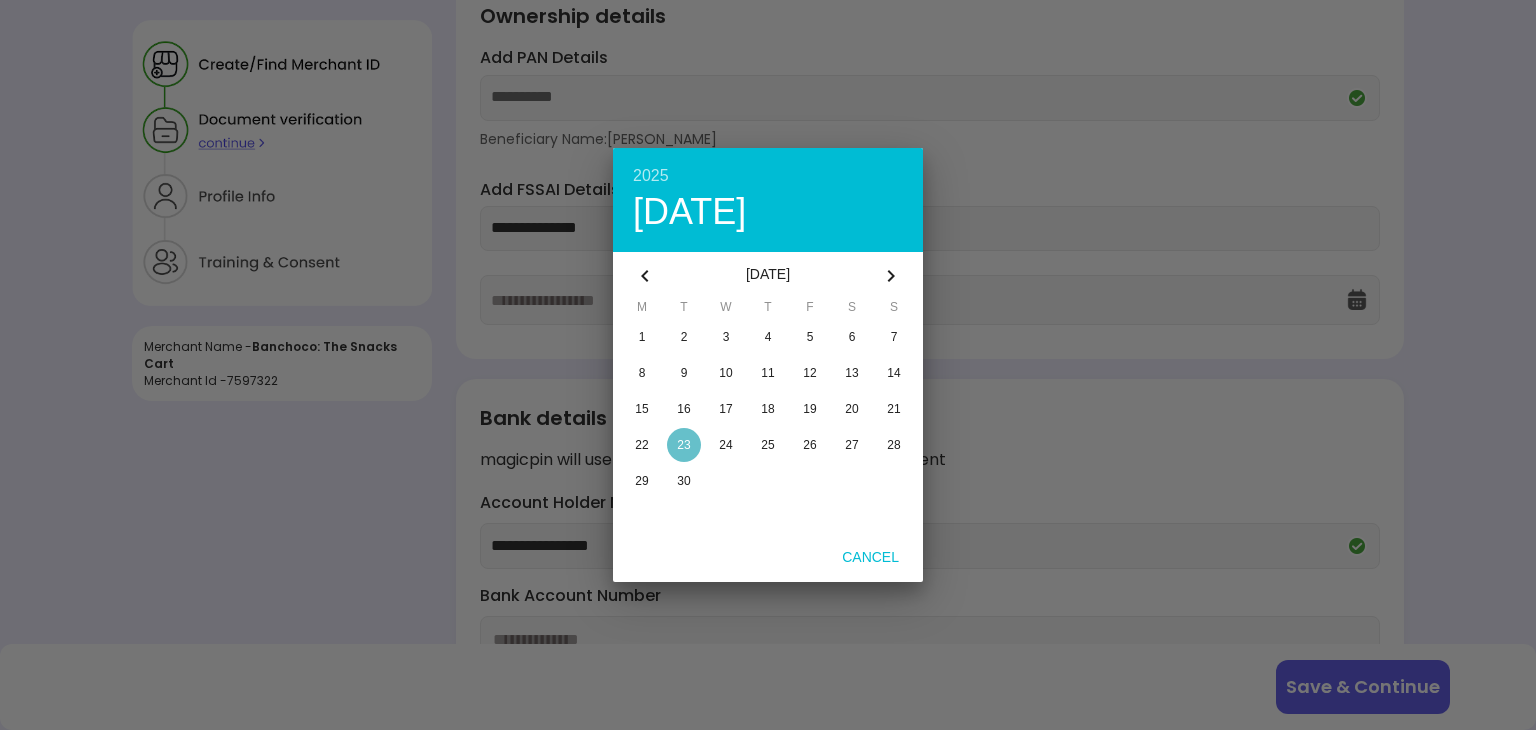 click on "23" at bounding box center [683, 445] 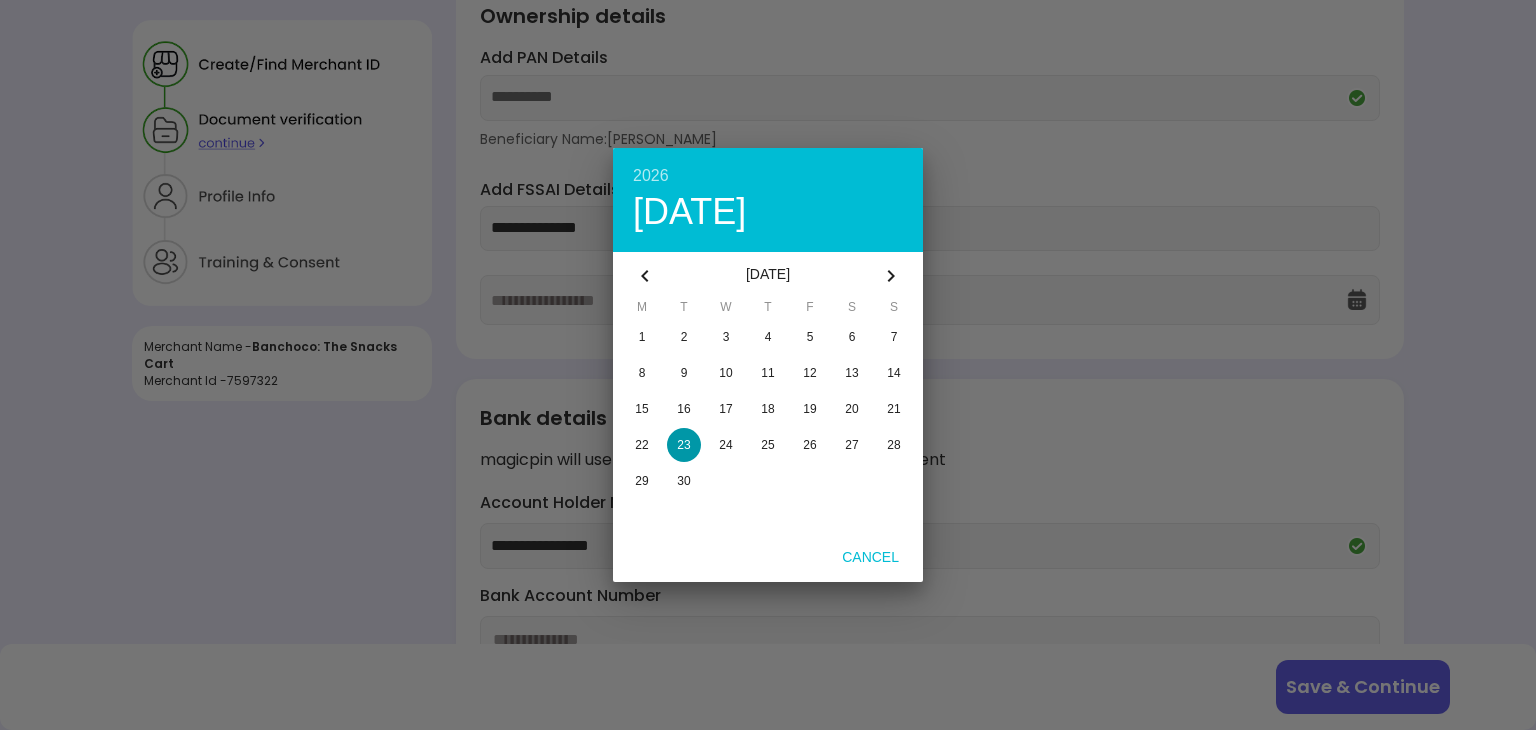 type on "**********" 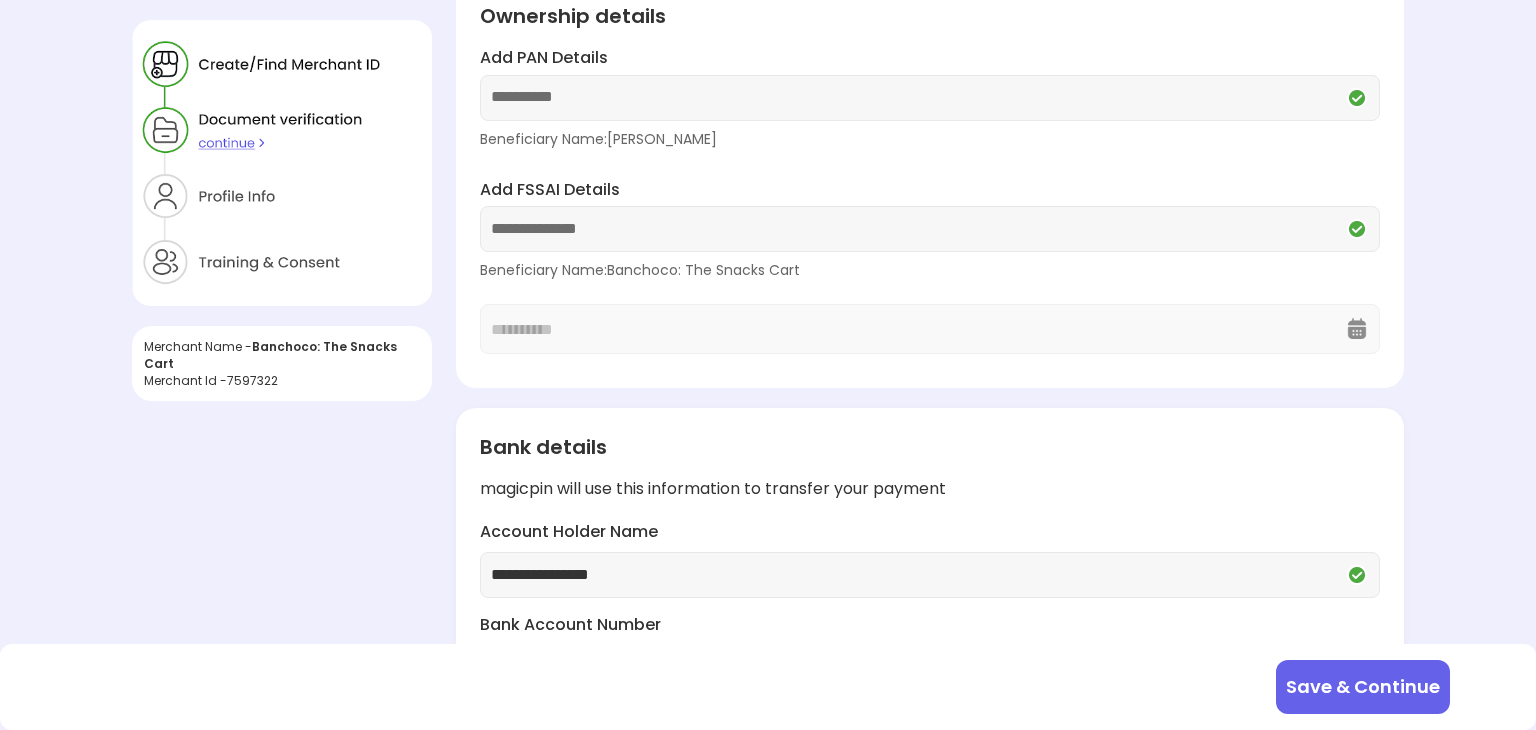 scroll, scrollTop: 310, scrollLeft: 0, axis: vertical 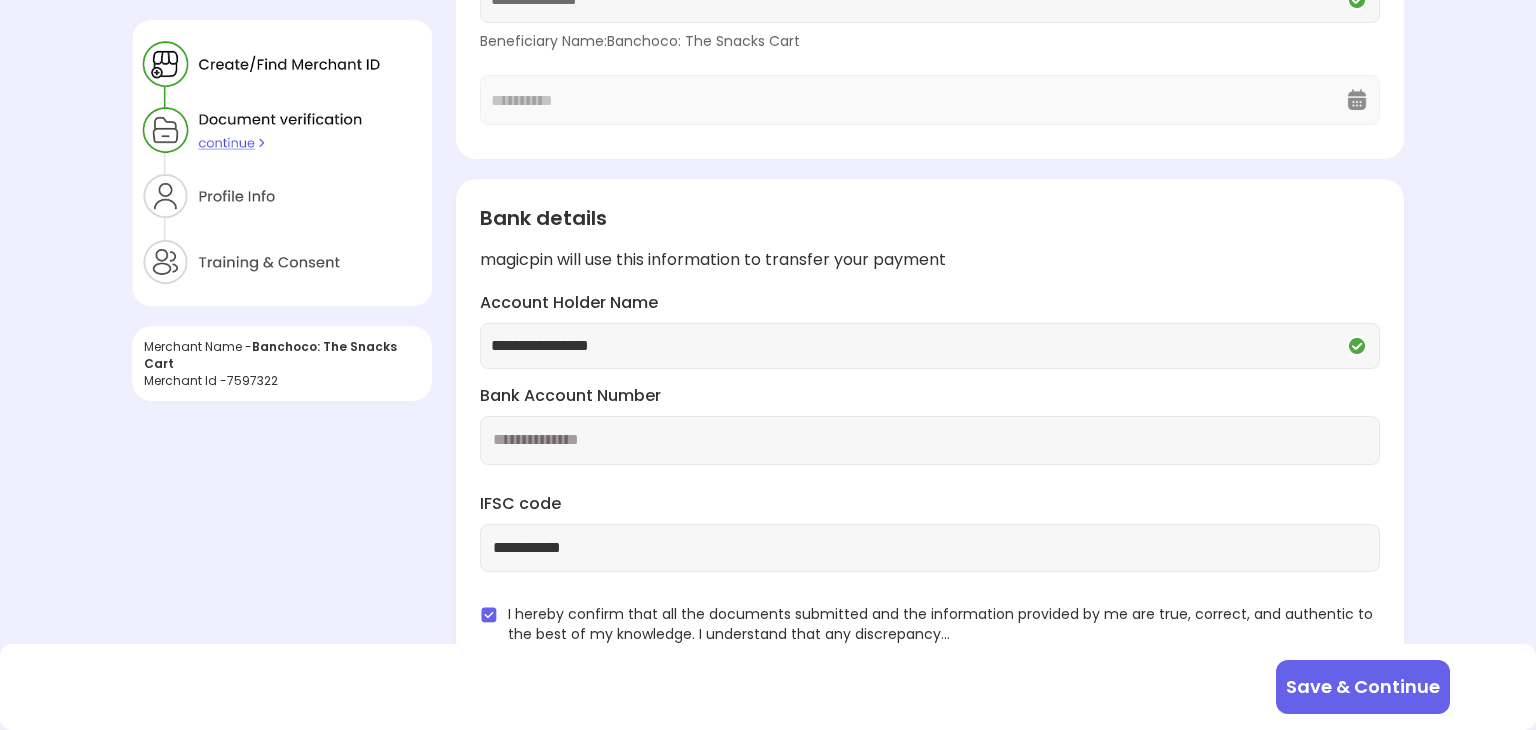 click on "Save & Continue" at bounding box center (1363, 687) 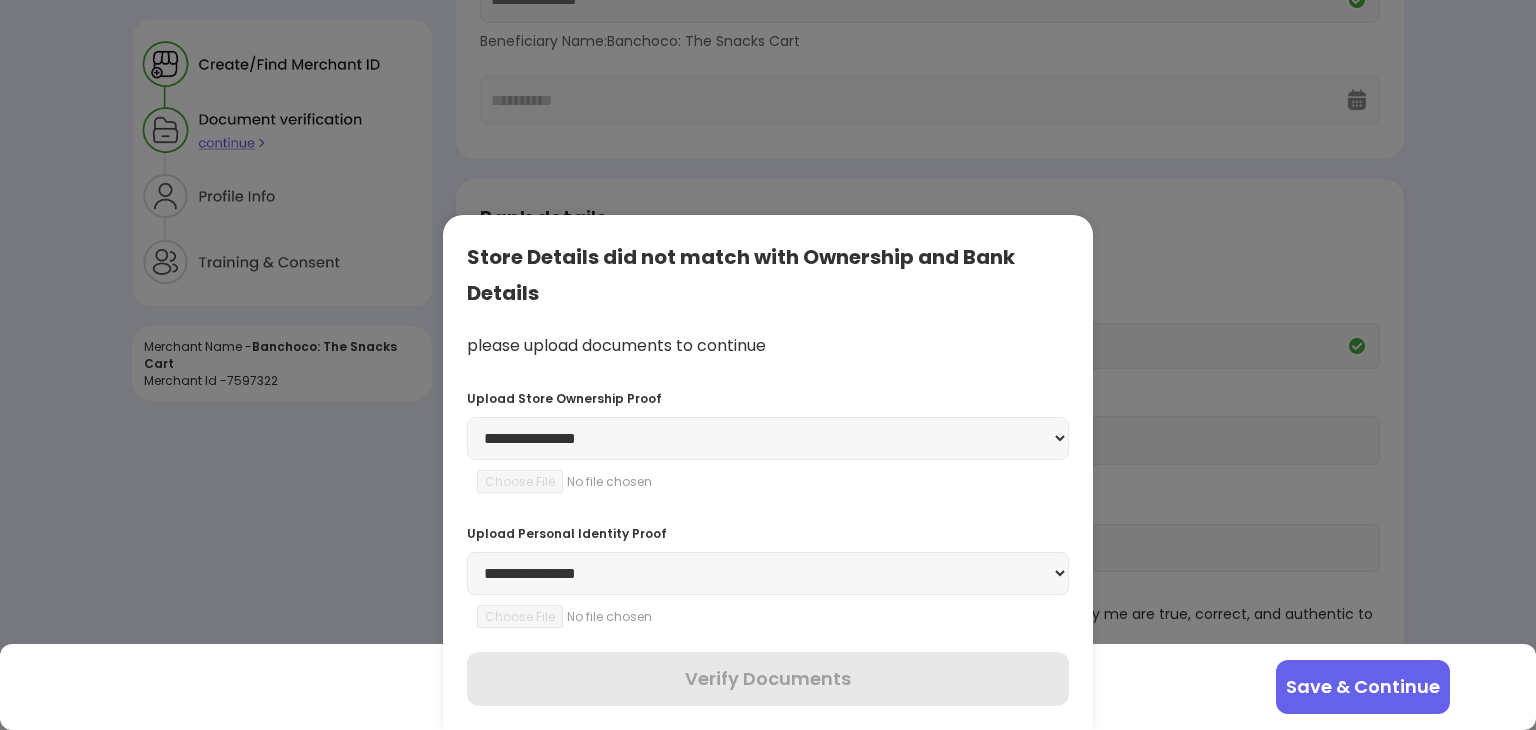 click on "**********" at bounding box center [768, 438] 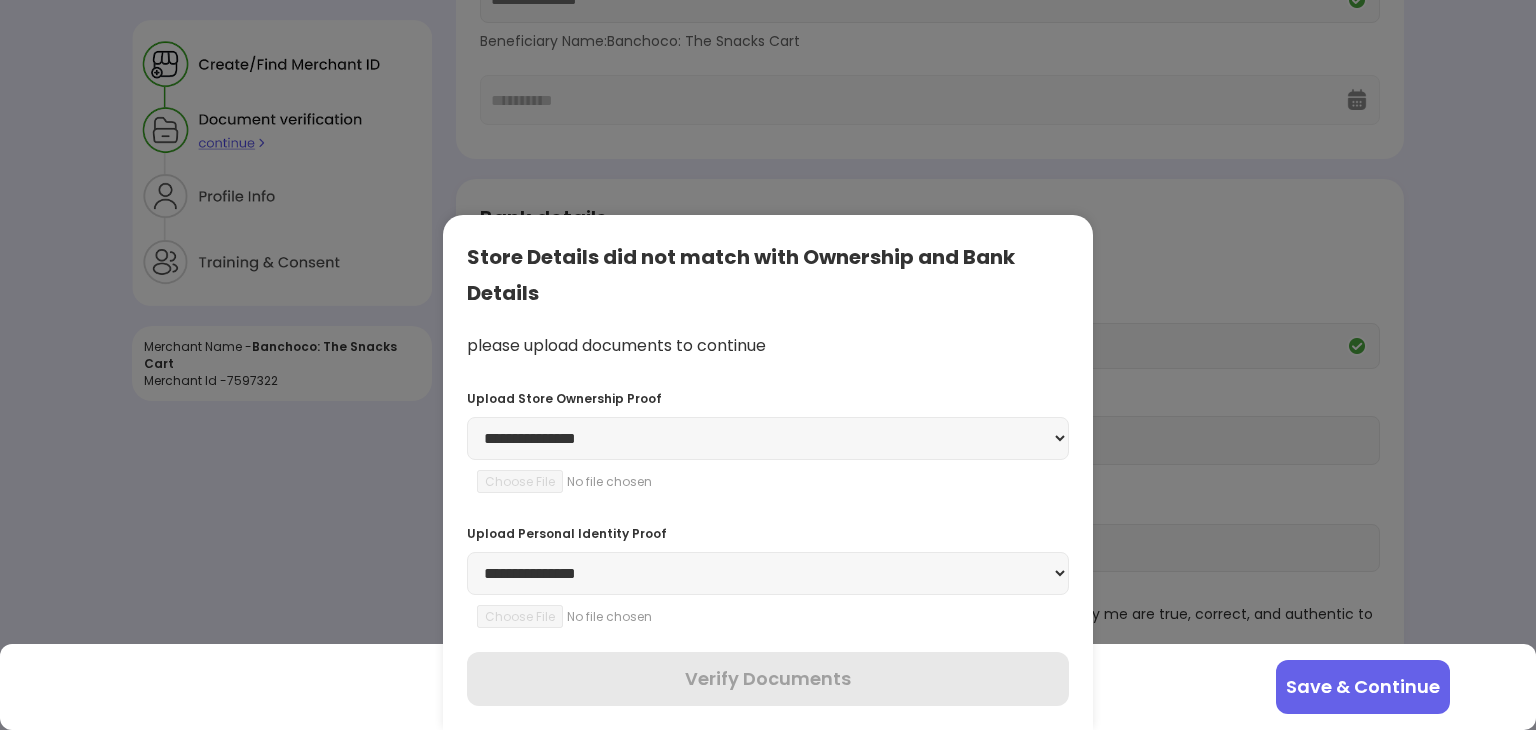 select on "**********" 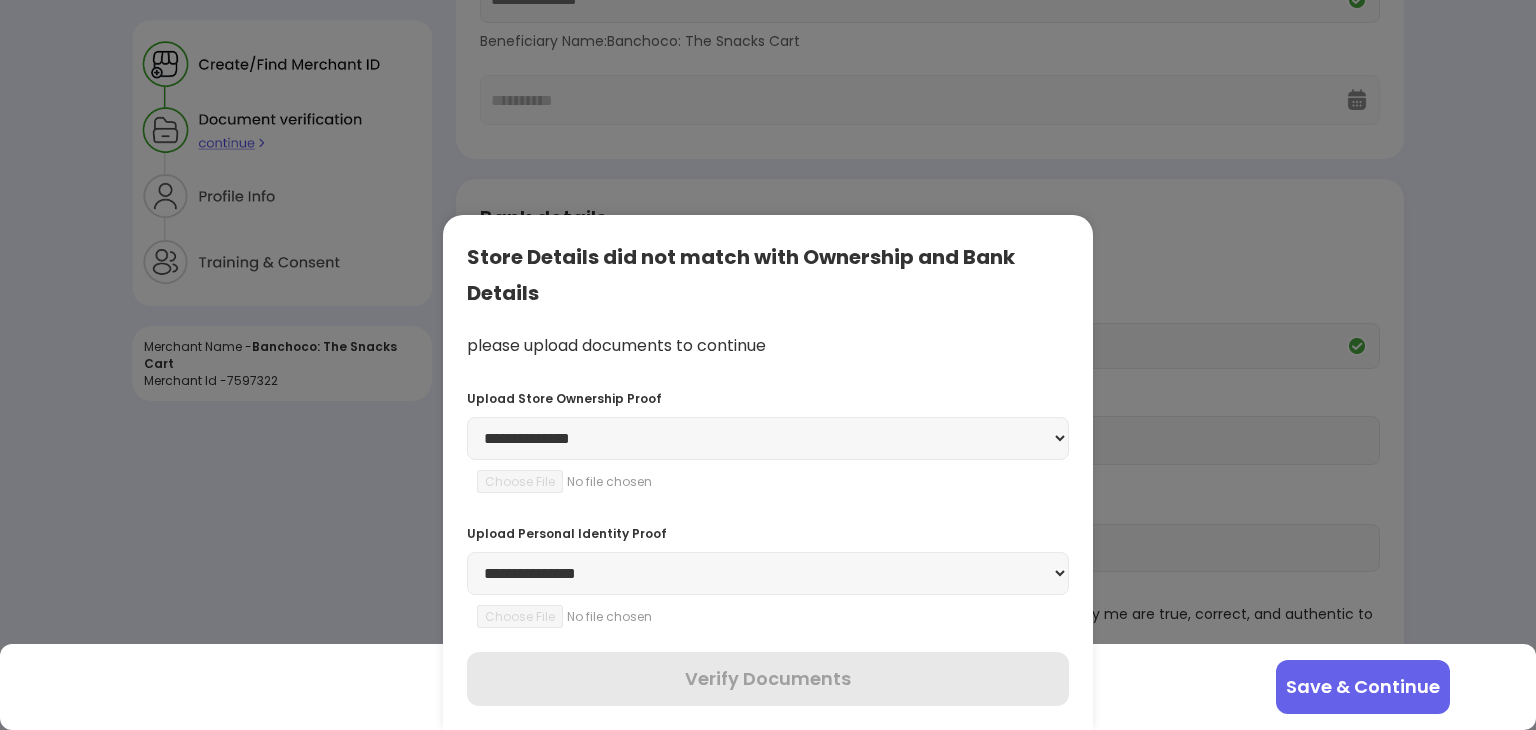 click on "**********" at bounding box center [768, 438] 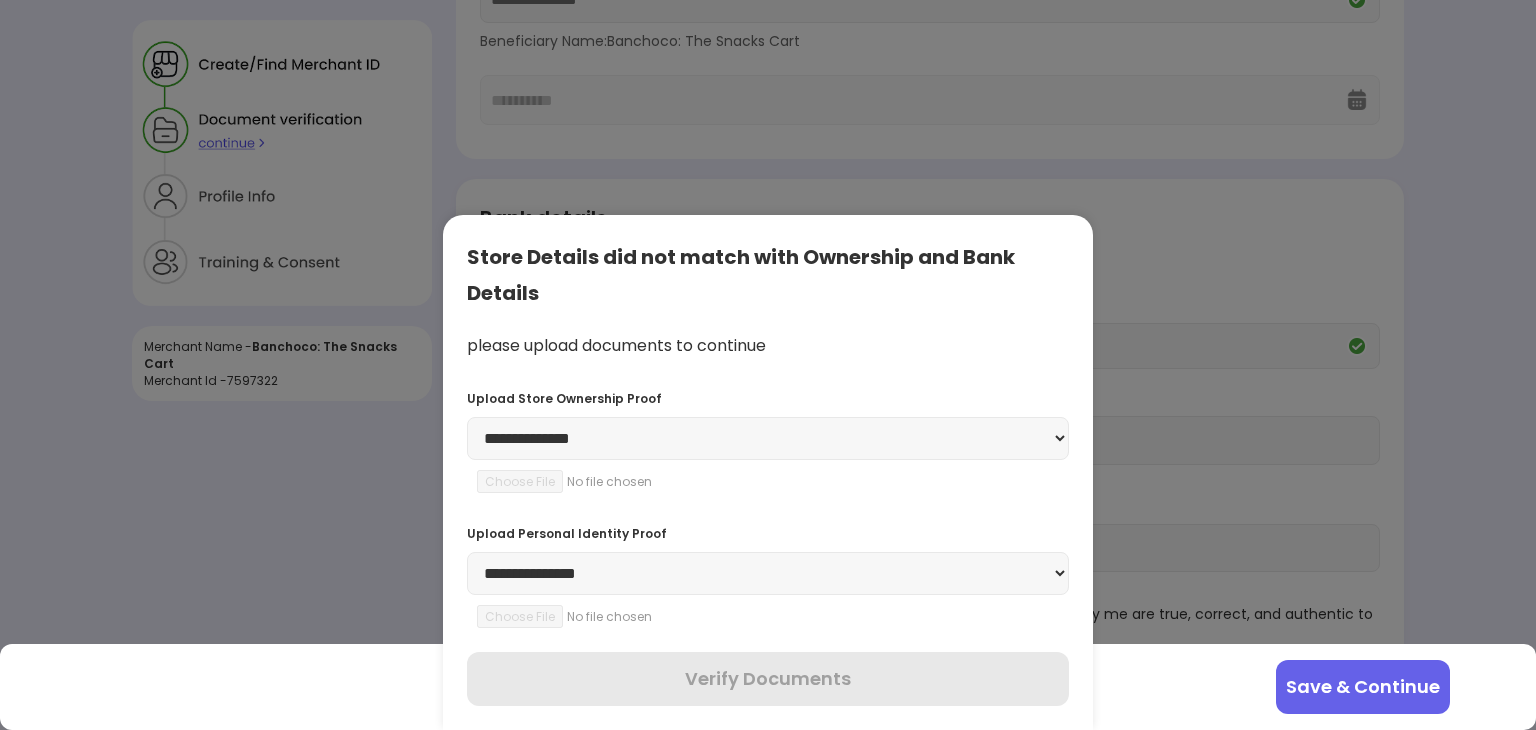 type 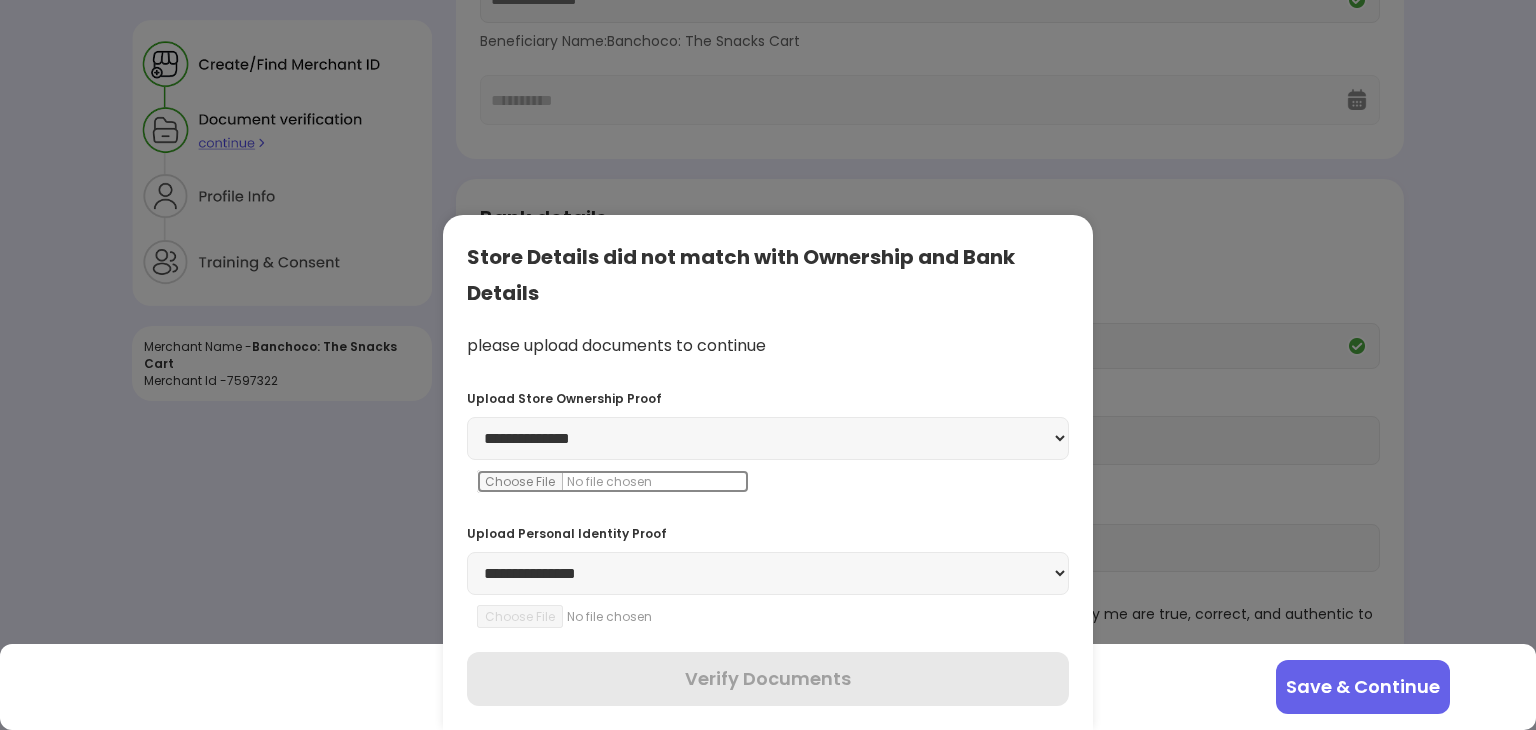 click at bounding box center (613, 481) 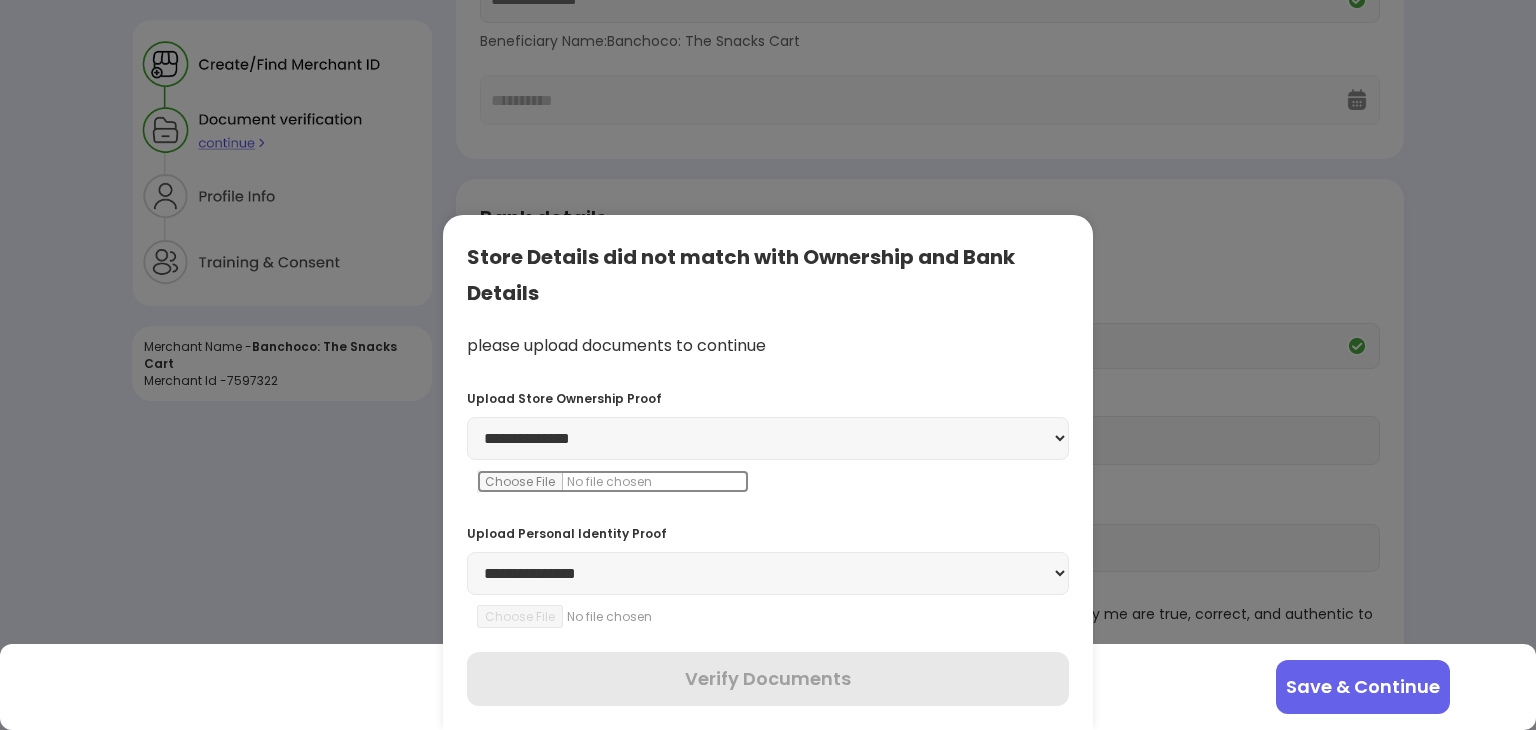 click at bounding box center [613, 481] 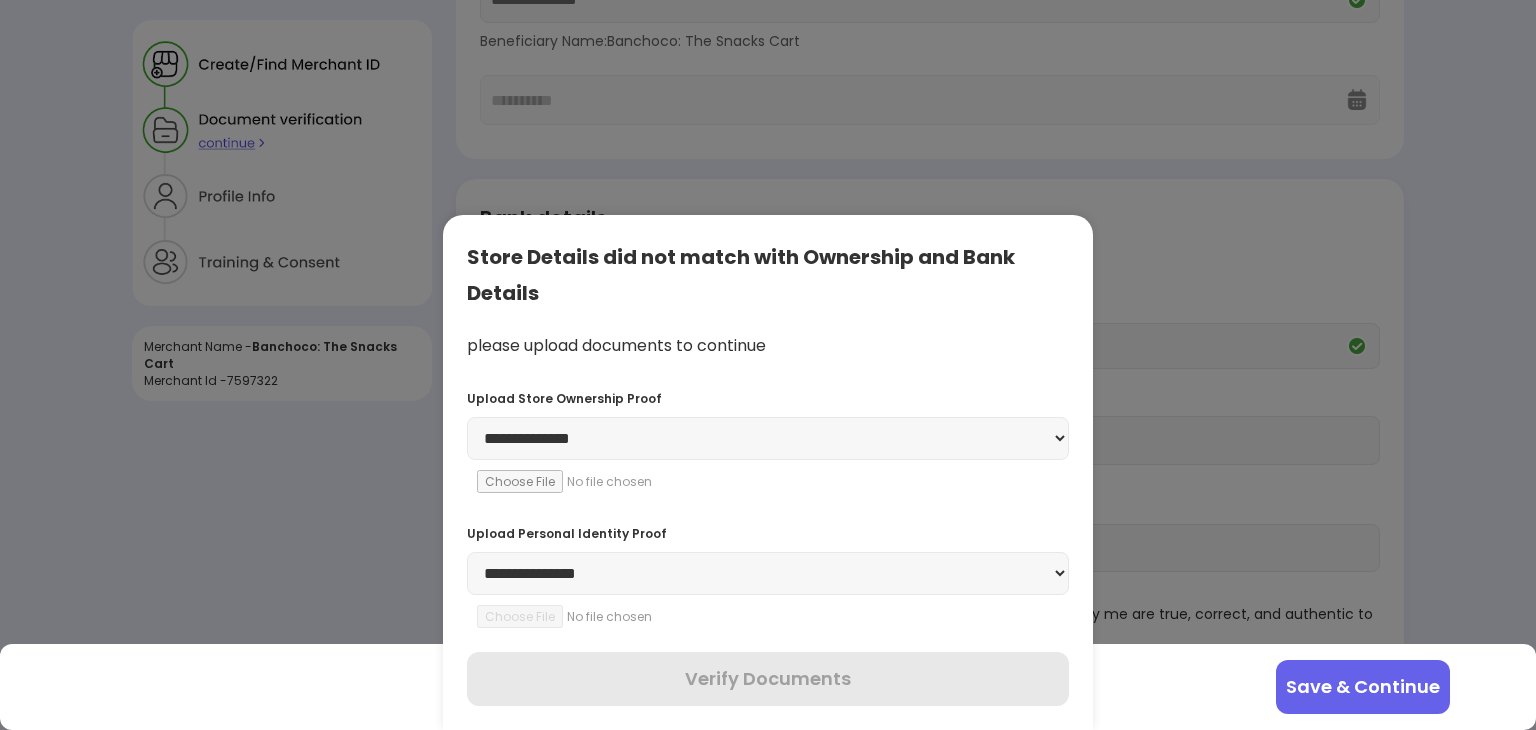 click on "**********" at bounding box center [768, 573] 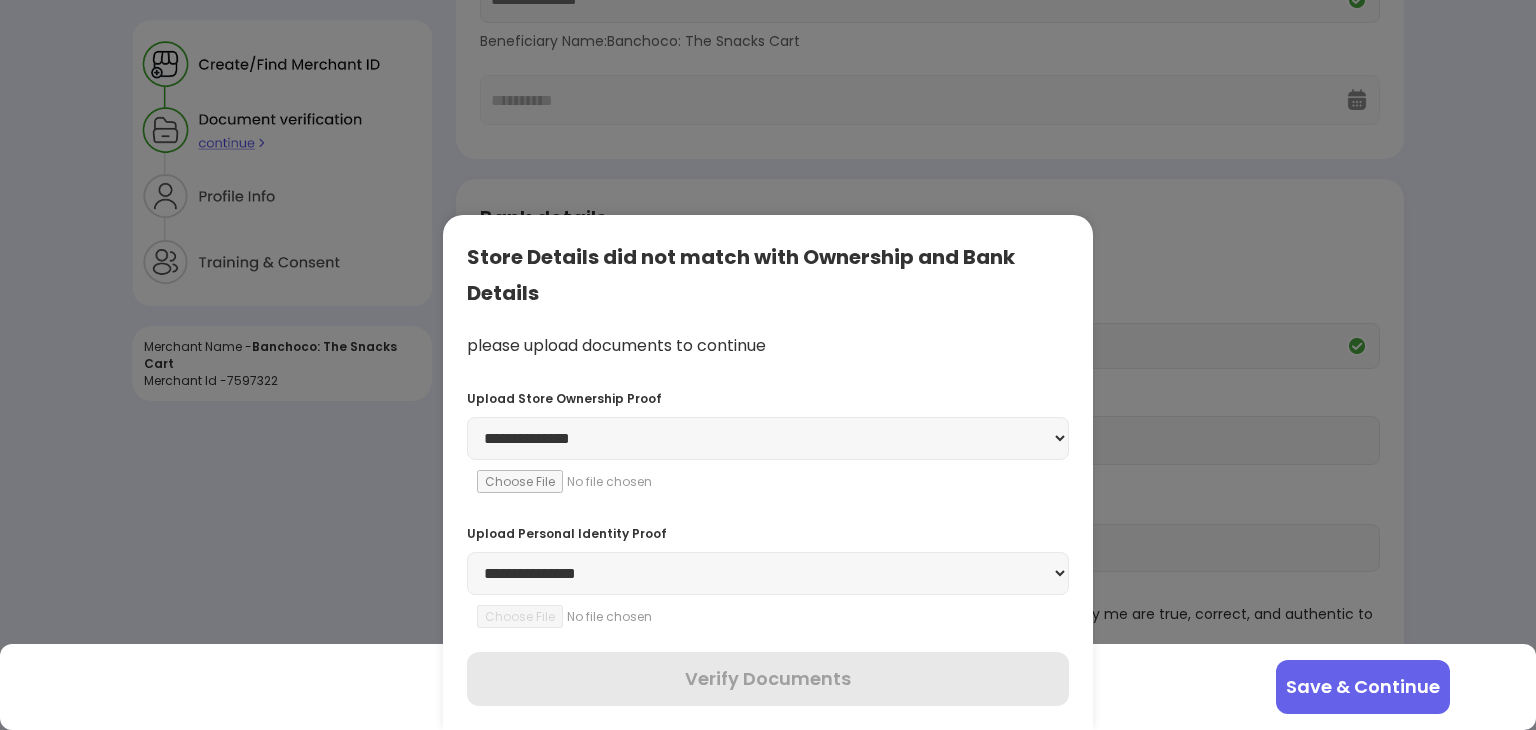 select on "********" 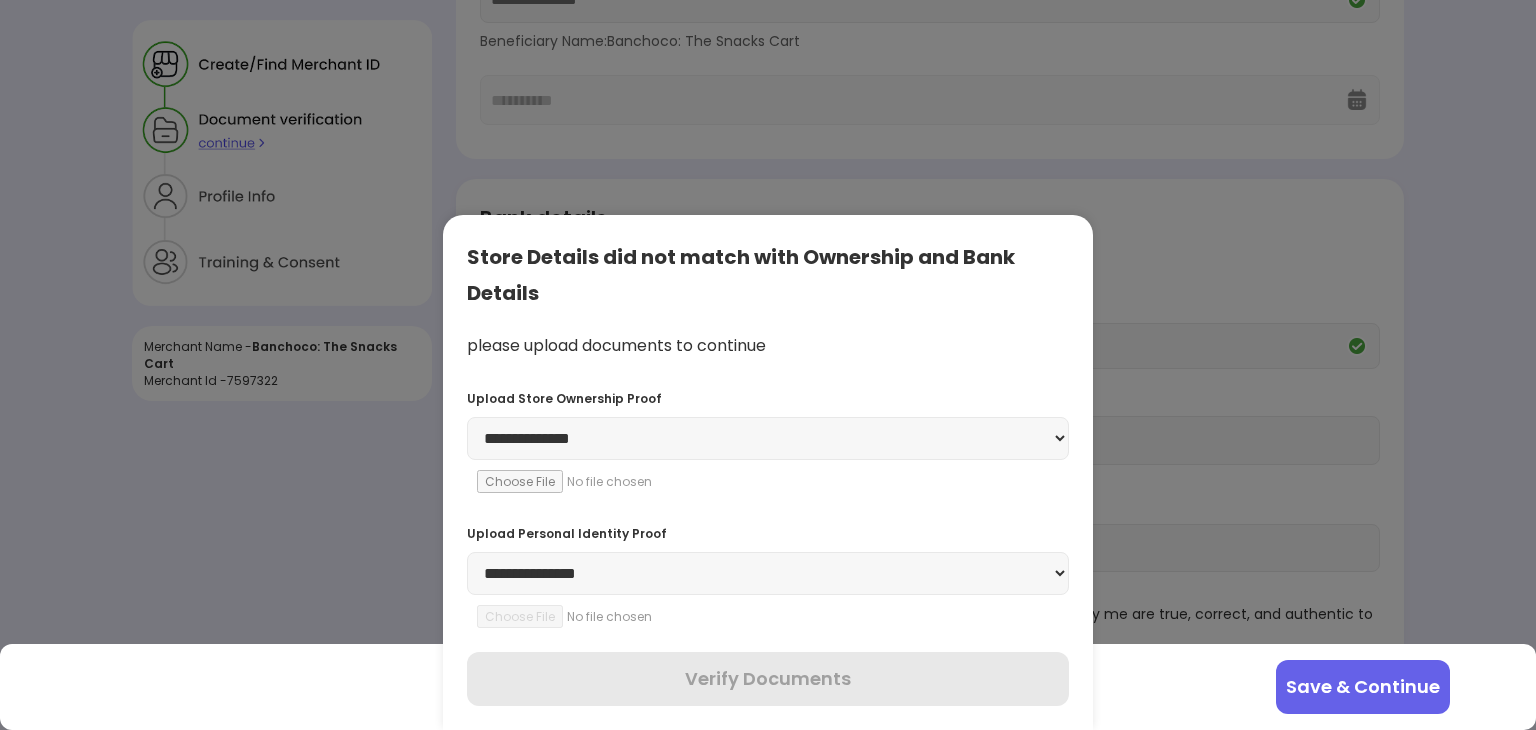 click on "**********" at bounding box center (768, 573) 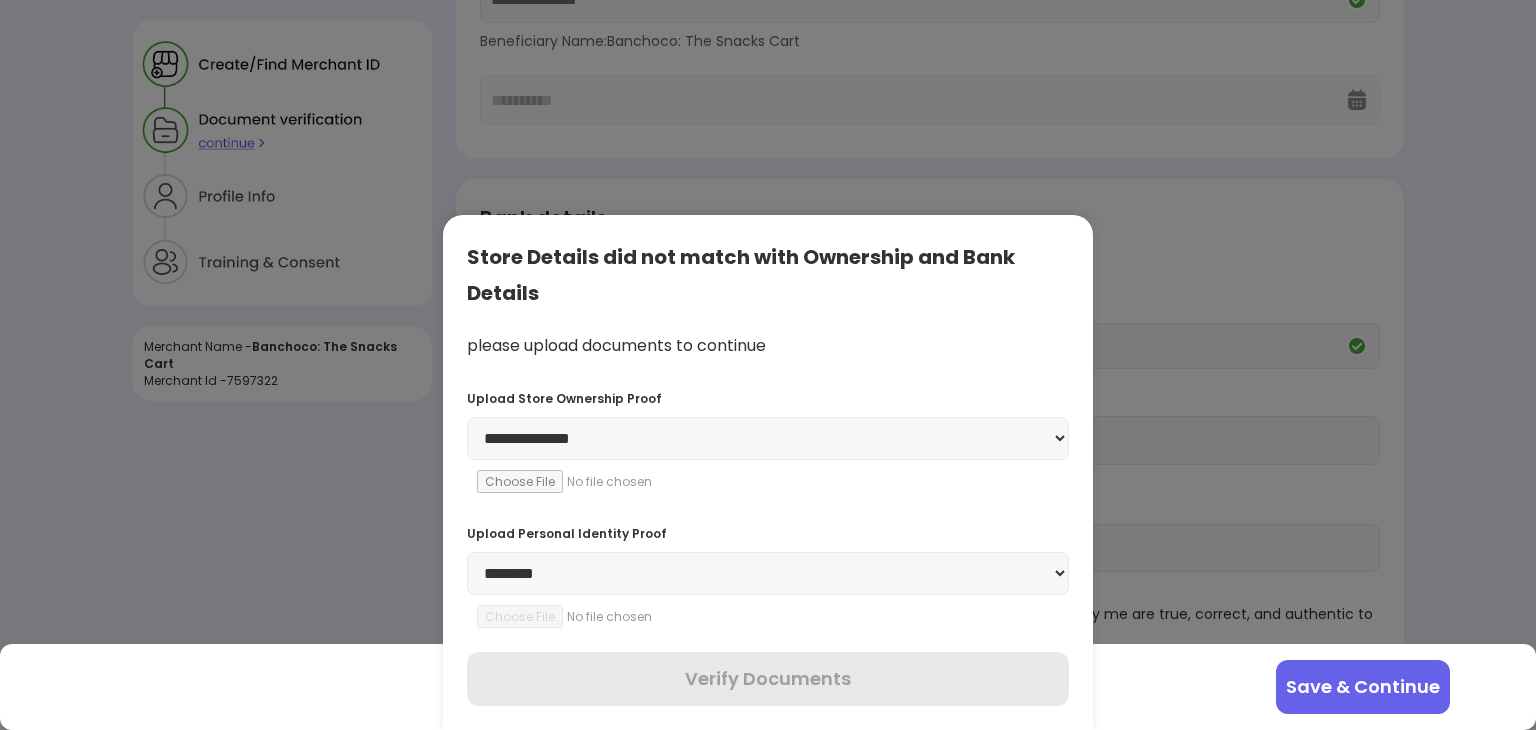 type 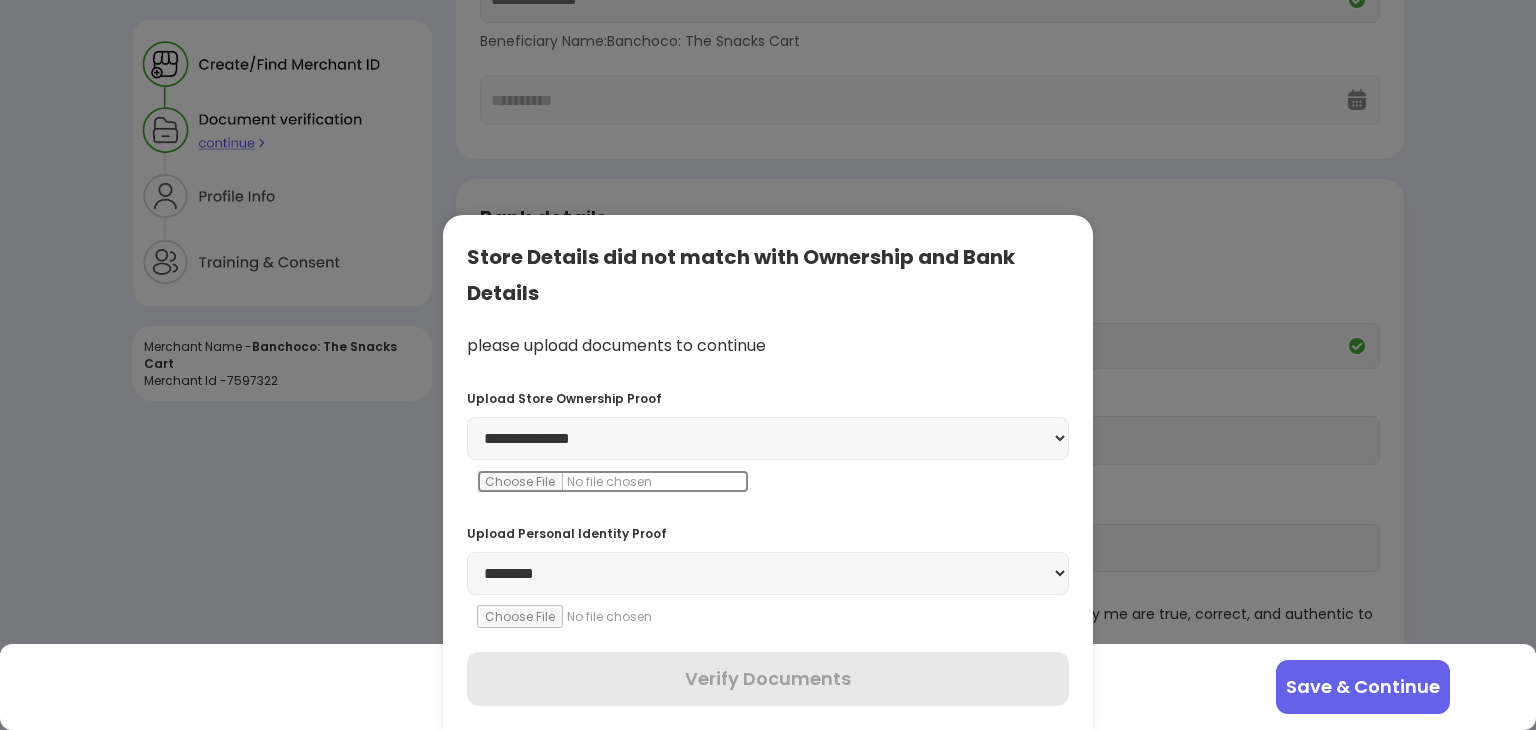click at bounding box center (613, 481) 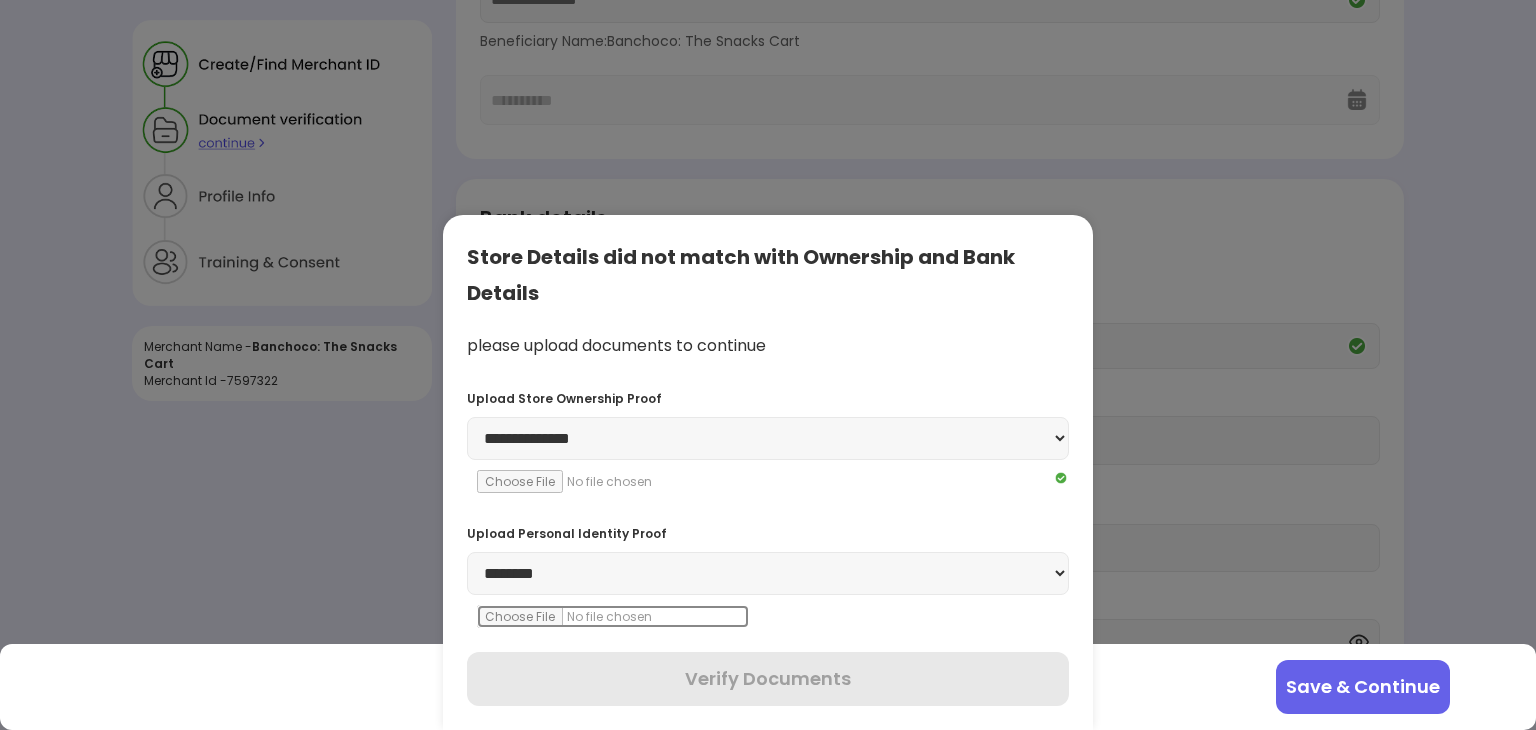 click at bounding box center [613, 616] 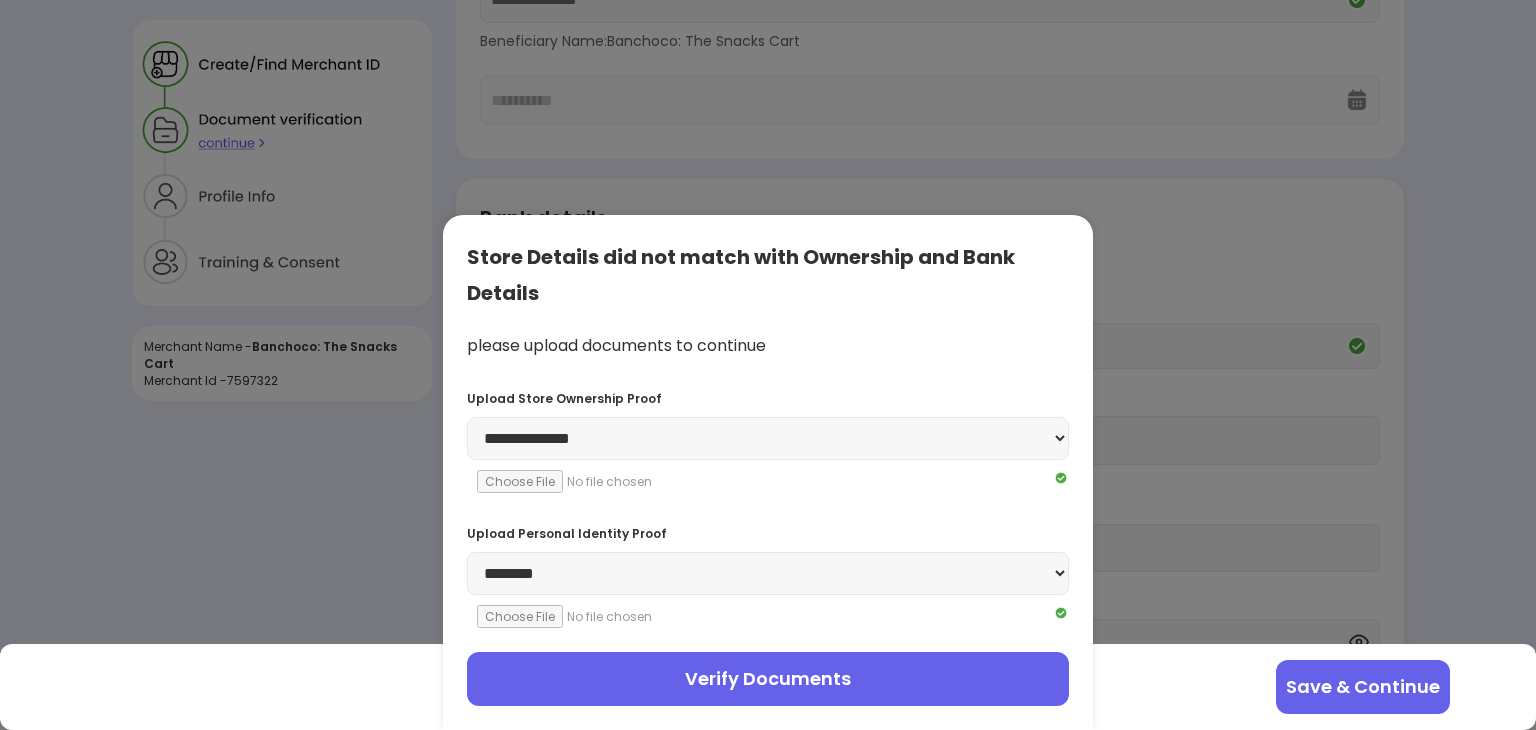 click on "Verify Documents" at bounding box center (768, 679) 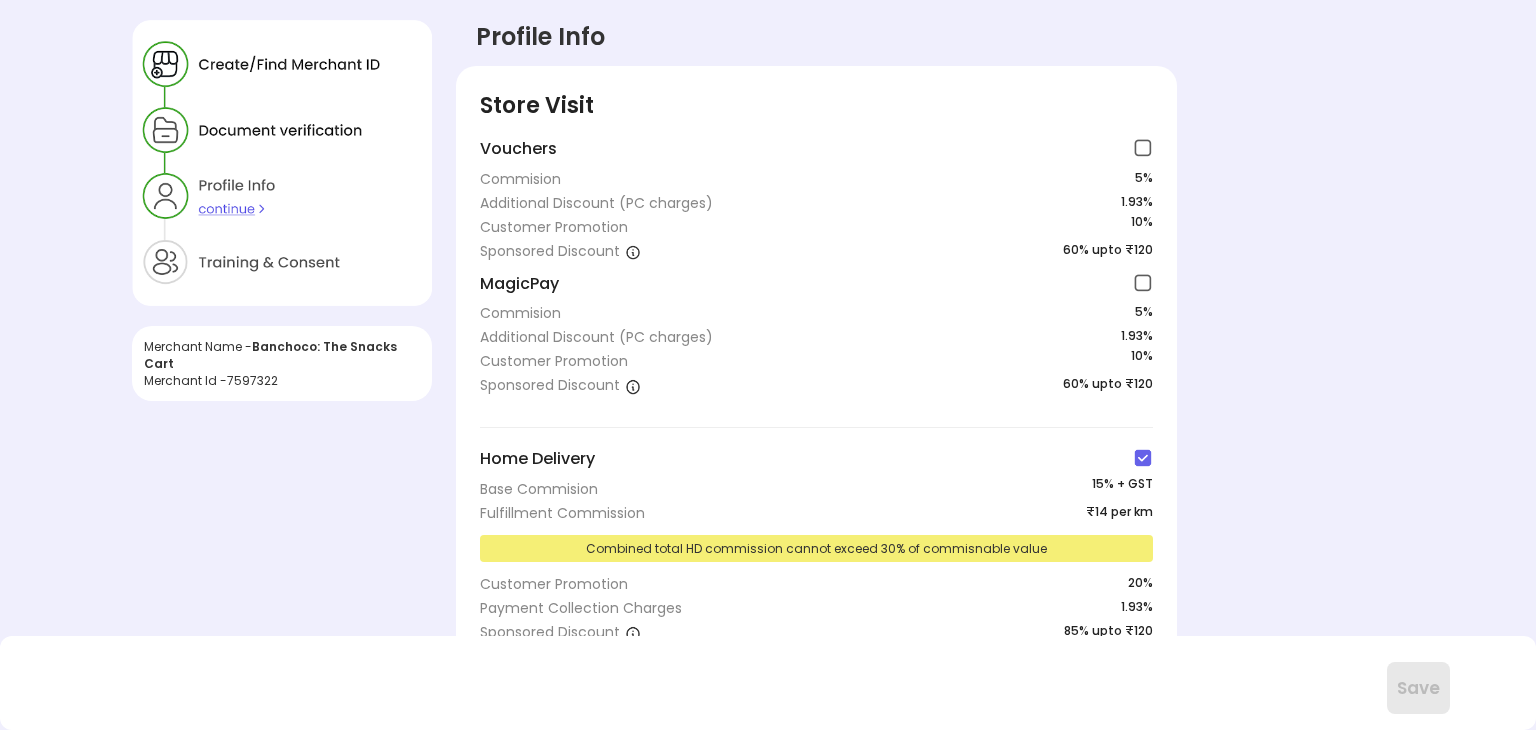 scroll, scrollTop: 413, scrollLeft: 0, axis: vertical 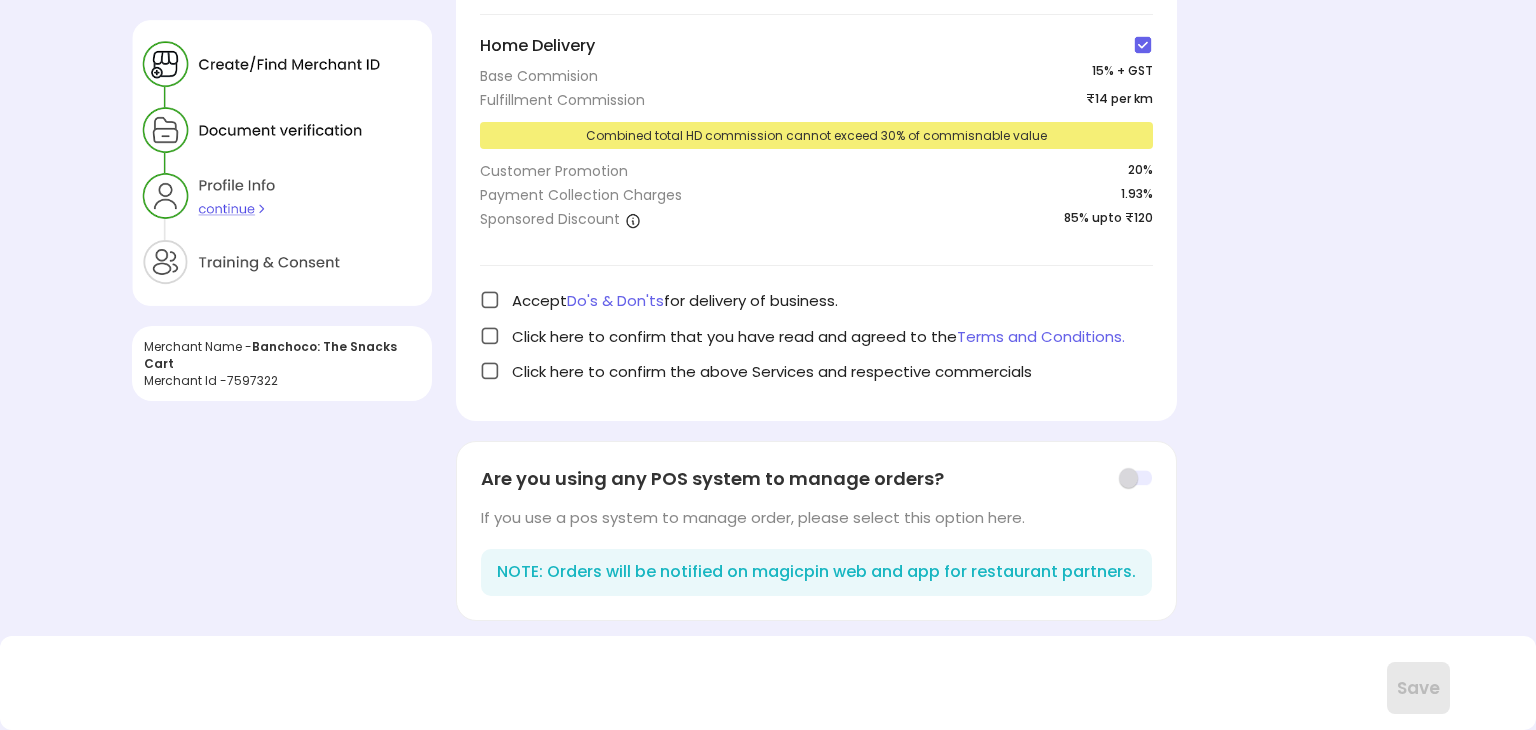 click on "Do's & Don'ts" at bounding box center [615, 300] 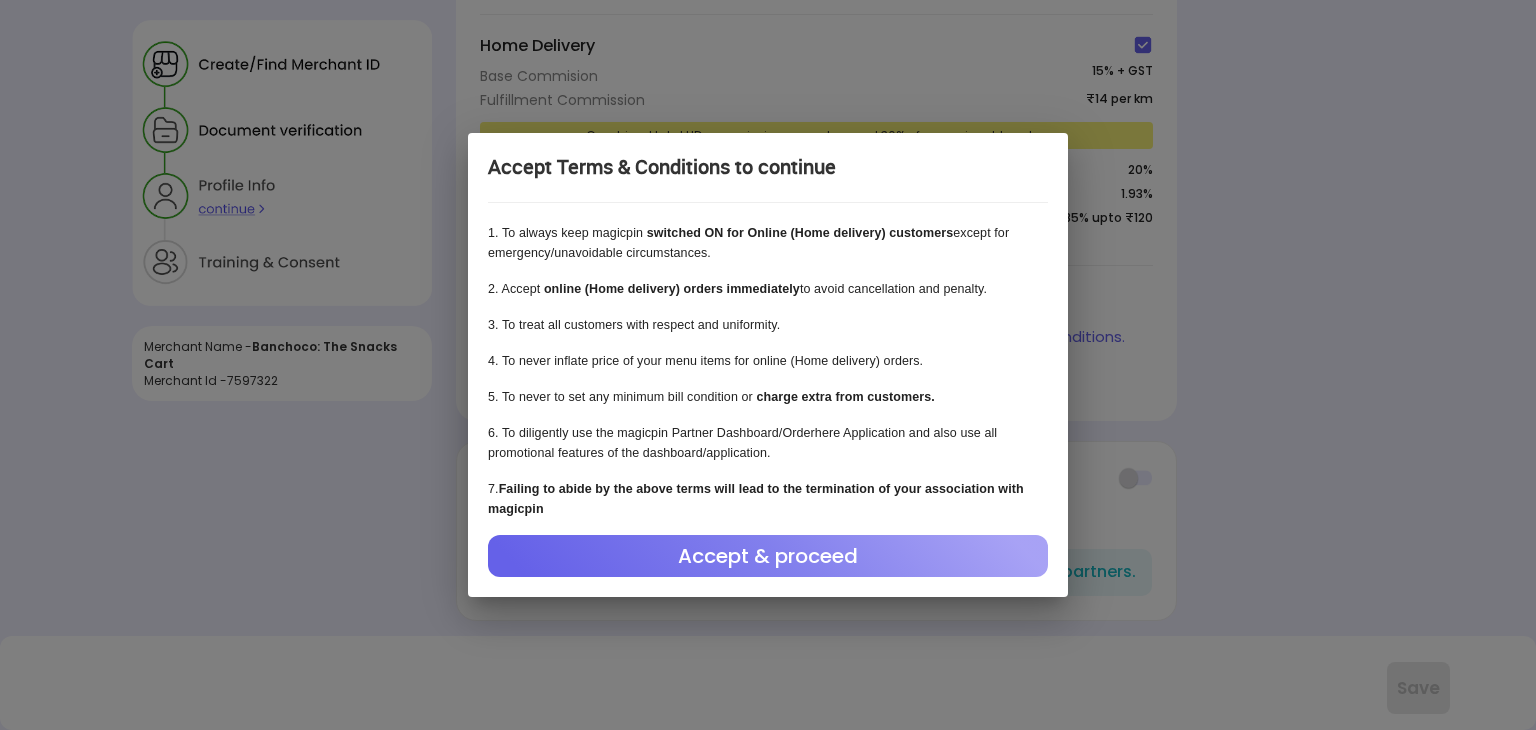 click on "Accept & proceed" at bounding box center (768, 556) 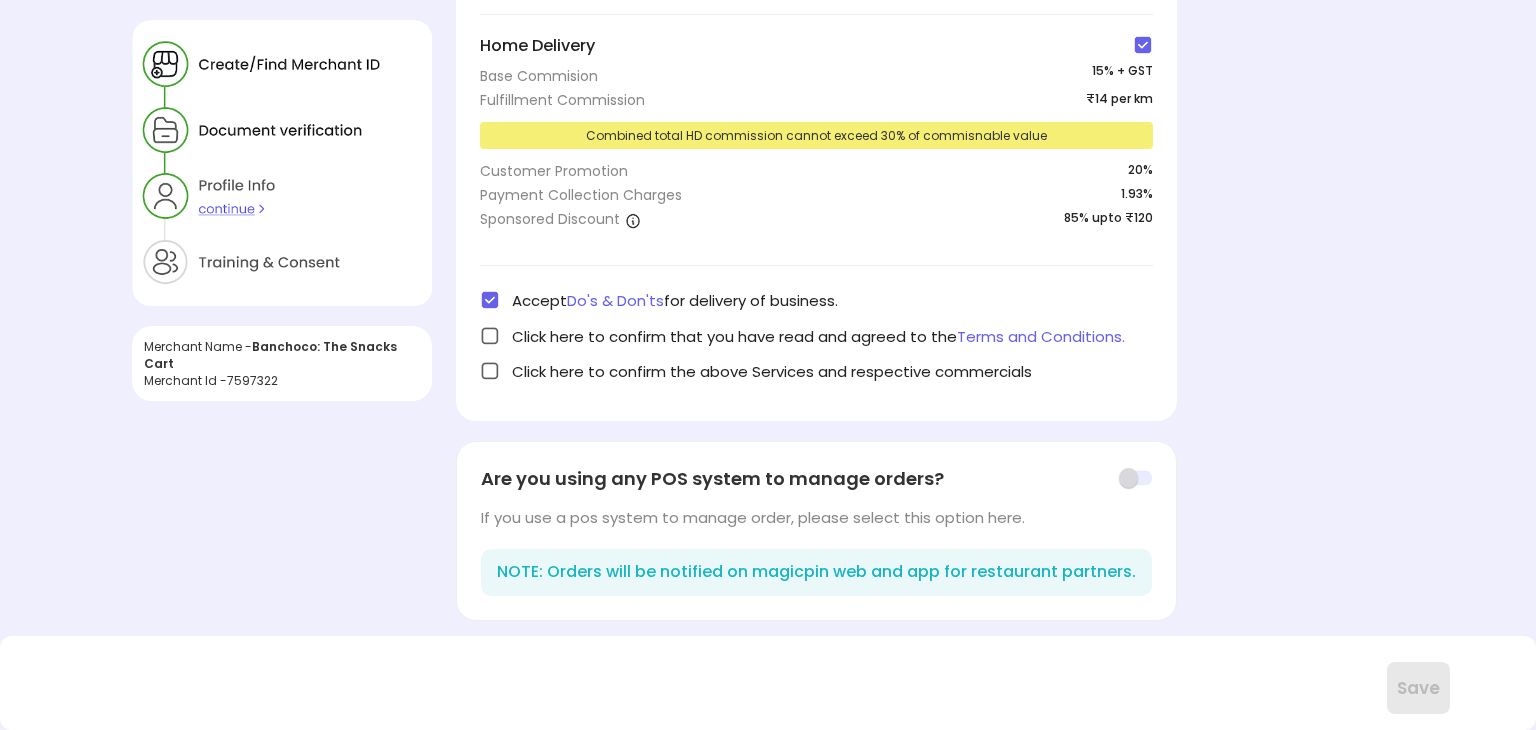 click at bounding box center [490, 336] 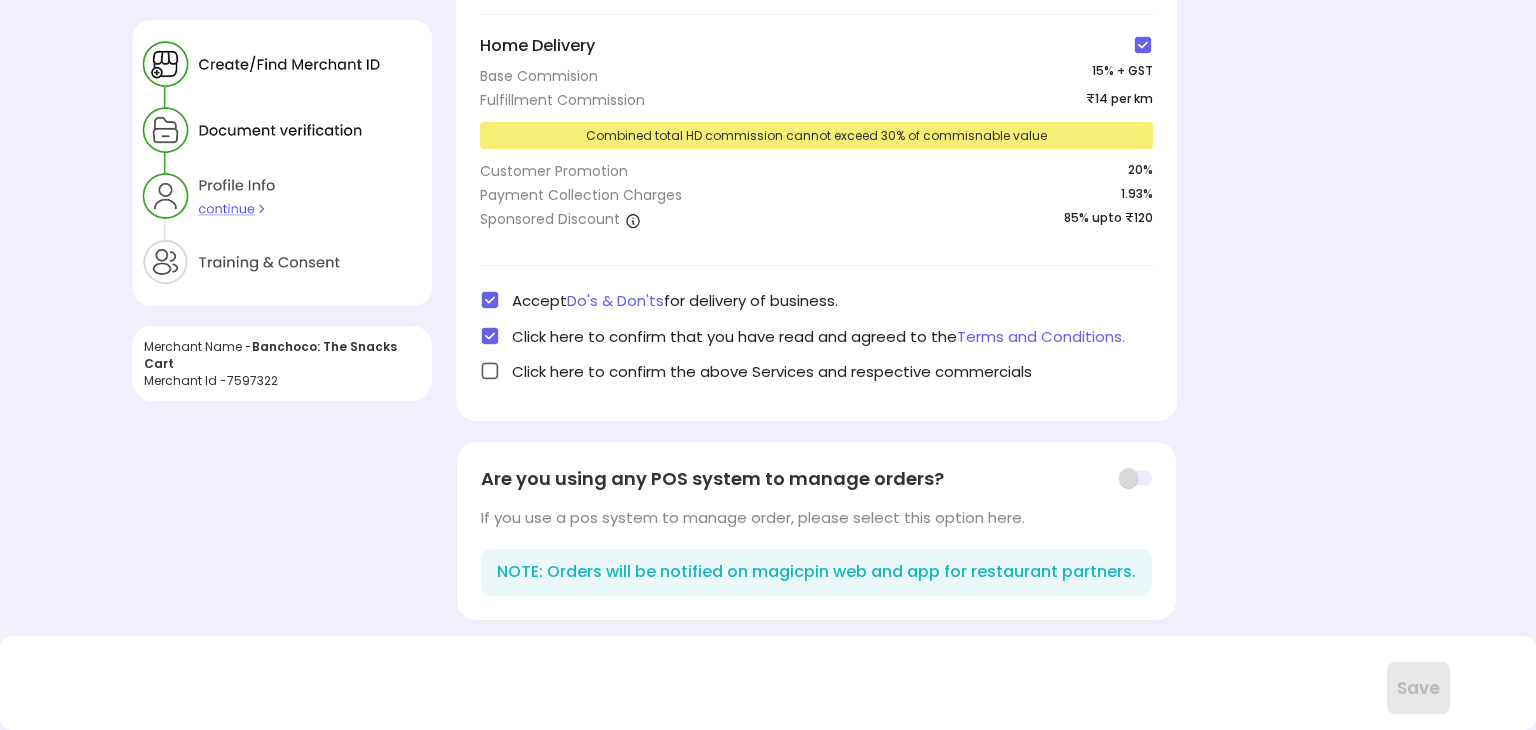 click at bounding box center [490, 371] 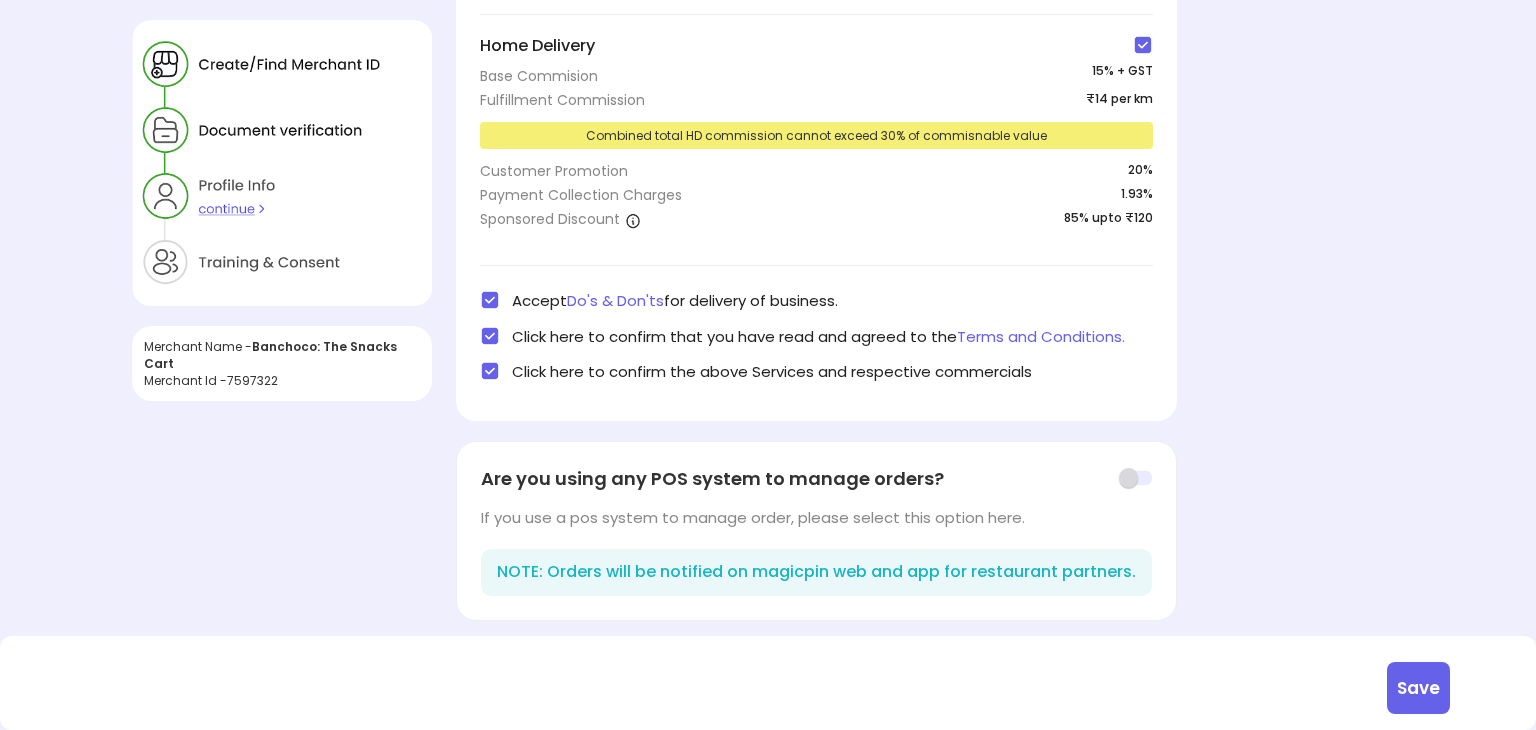 click at bounding box center [1135, 478] 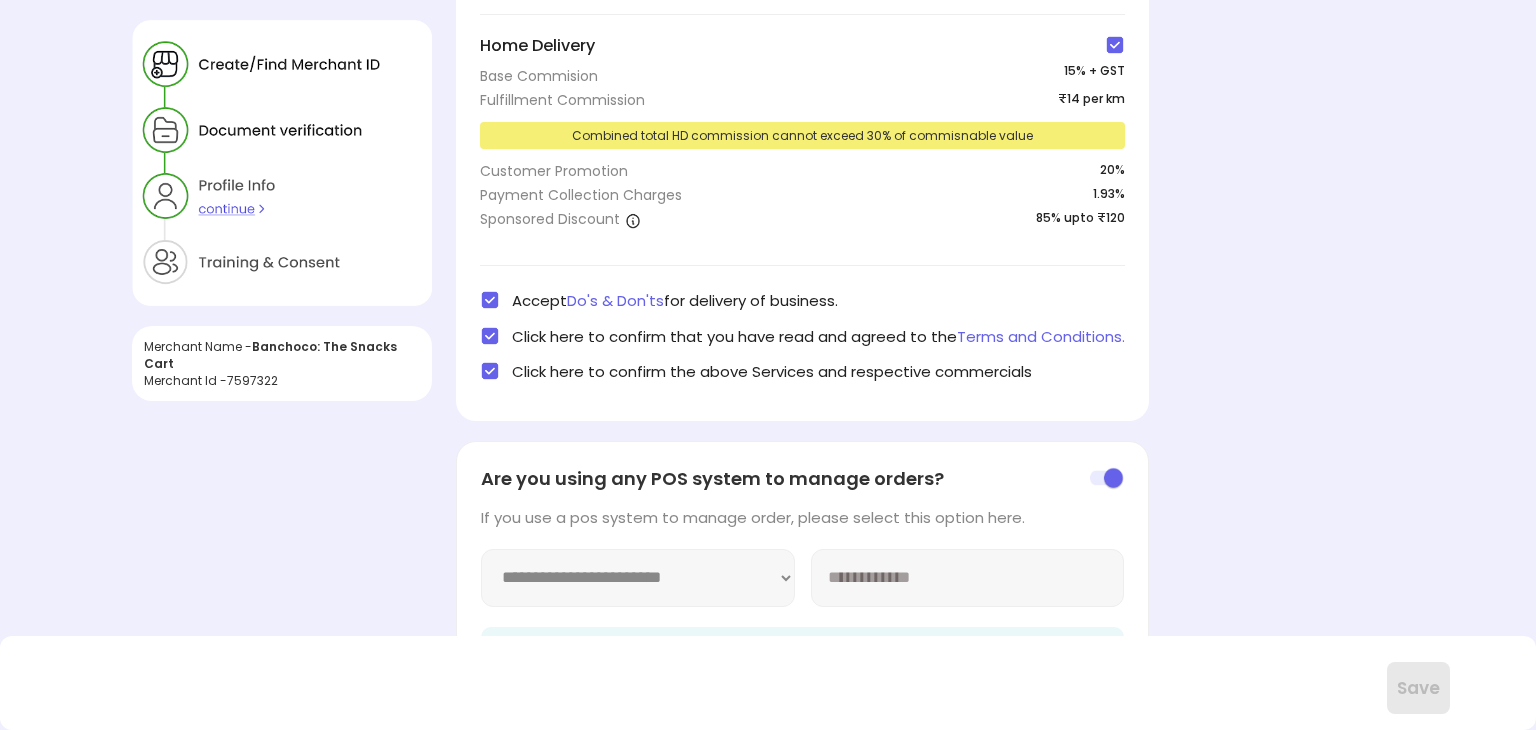 scroll, scrollTop: 492, scrollLeft: 0, axis: vertical 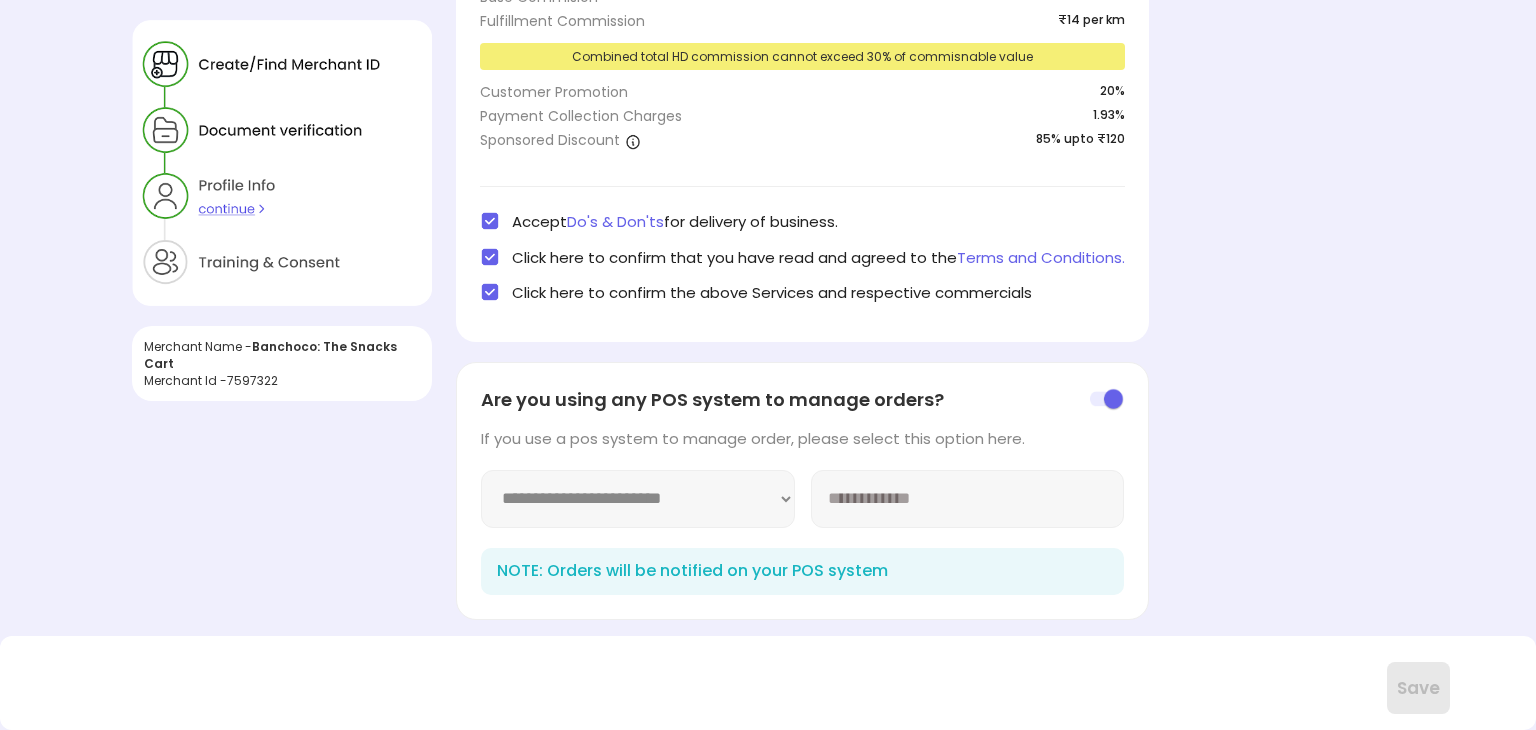 click on "**********" at bounding box center [638, 499] 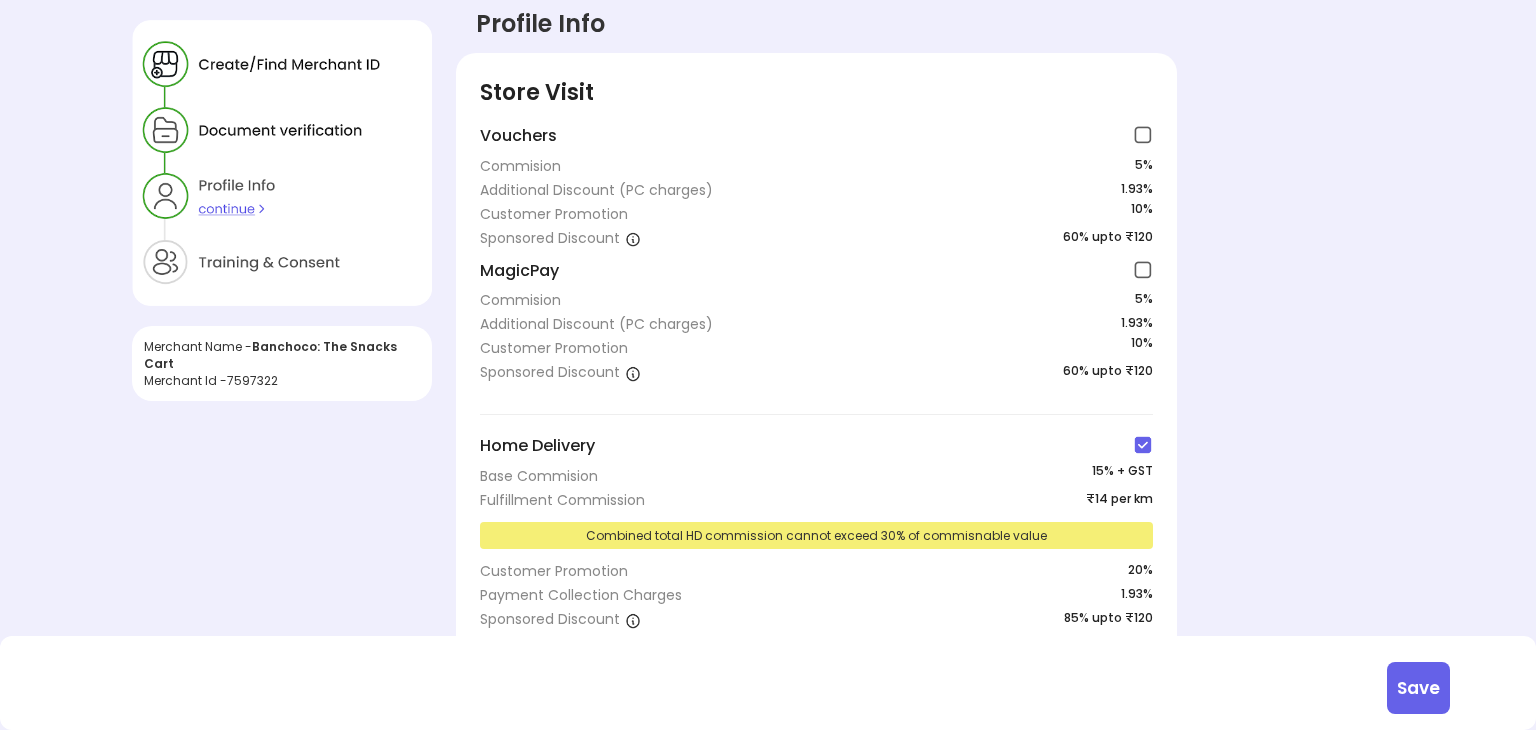 scroll, scrollTop: 0, scrollLeft: 0, axis: both 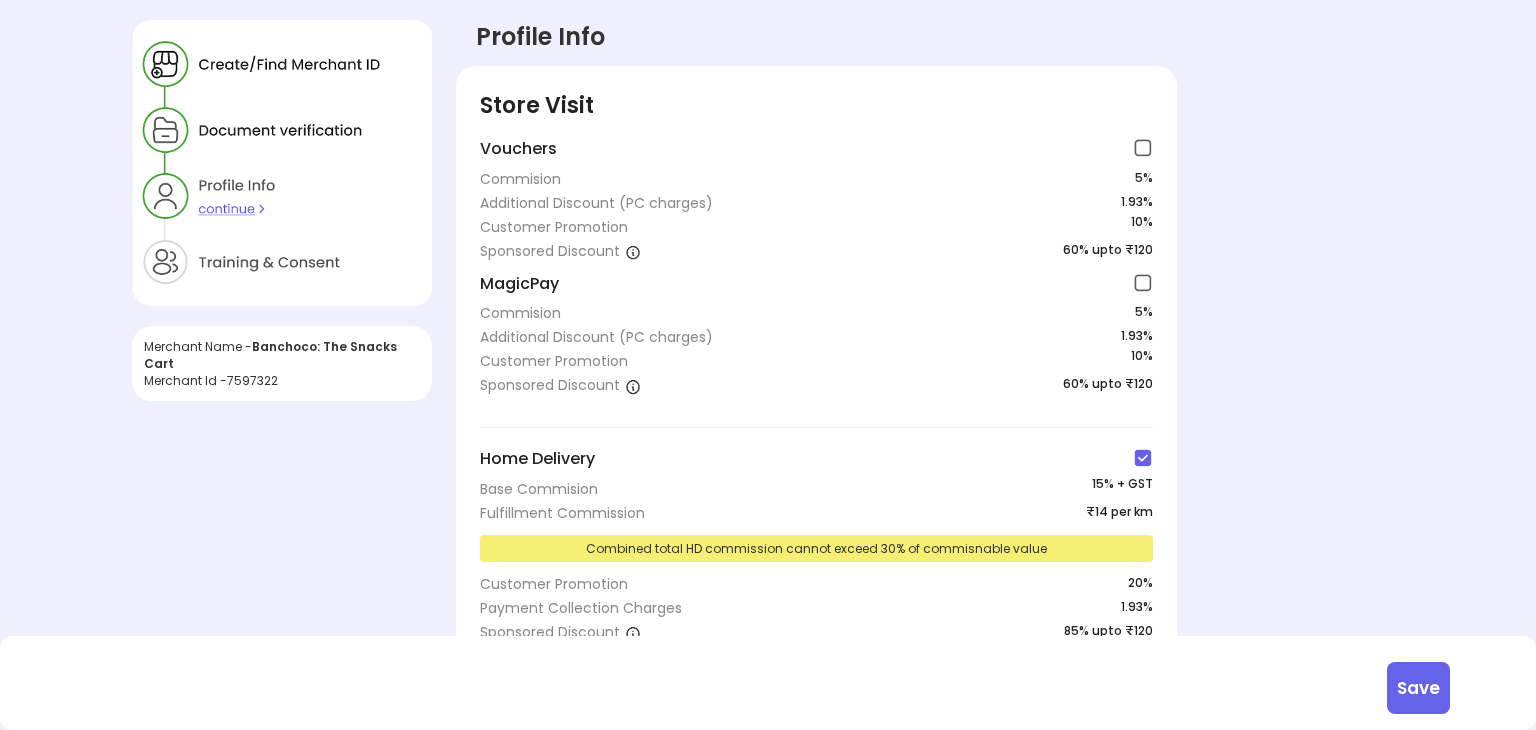 click on "Additional Discount (PC charges)  1.93%" at bounding box center (816, 203) 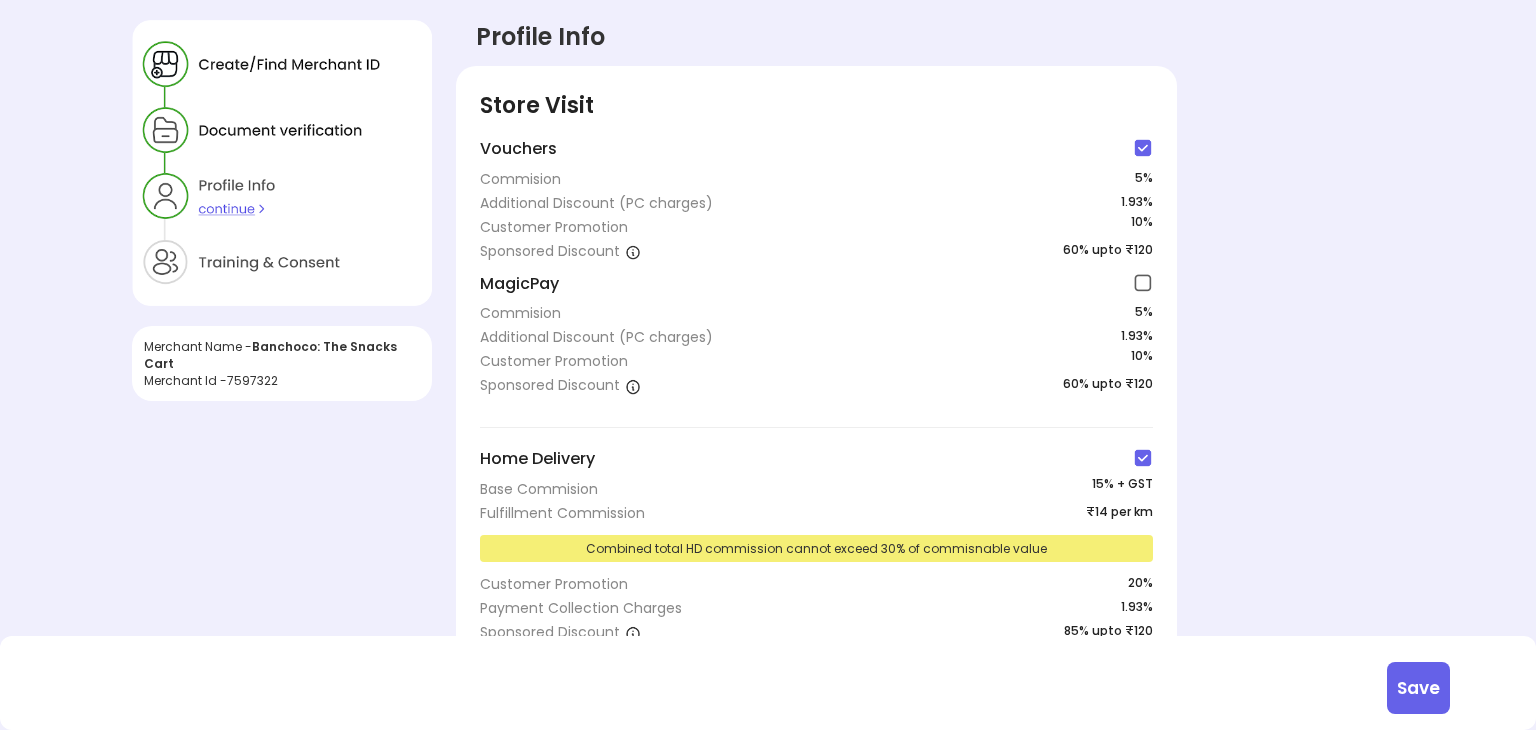 click at bounding box center [1143, 283] 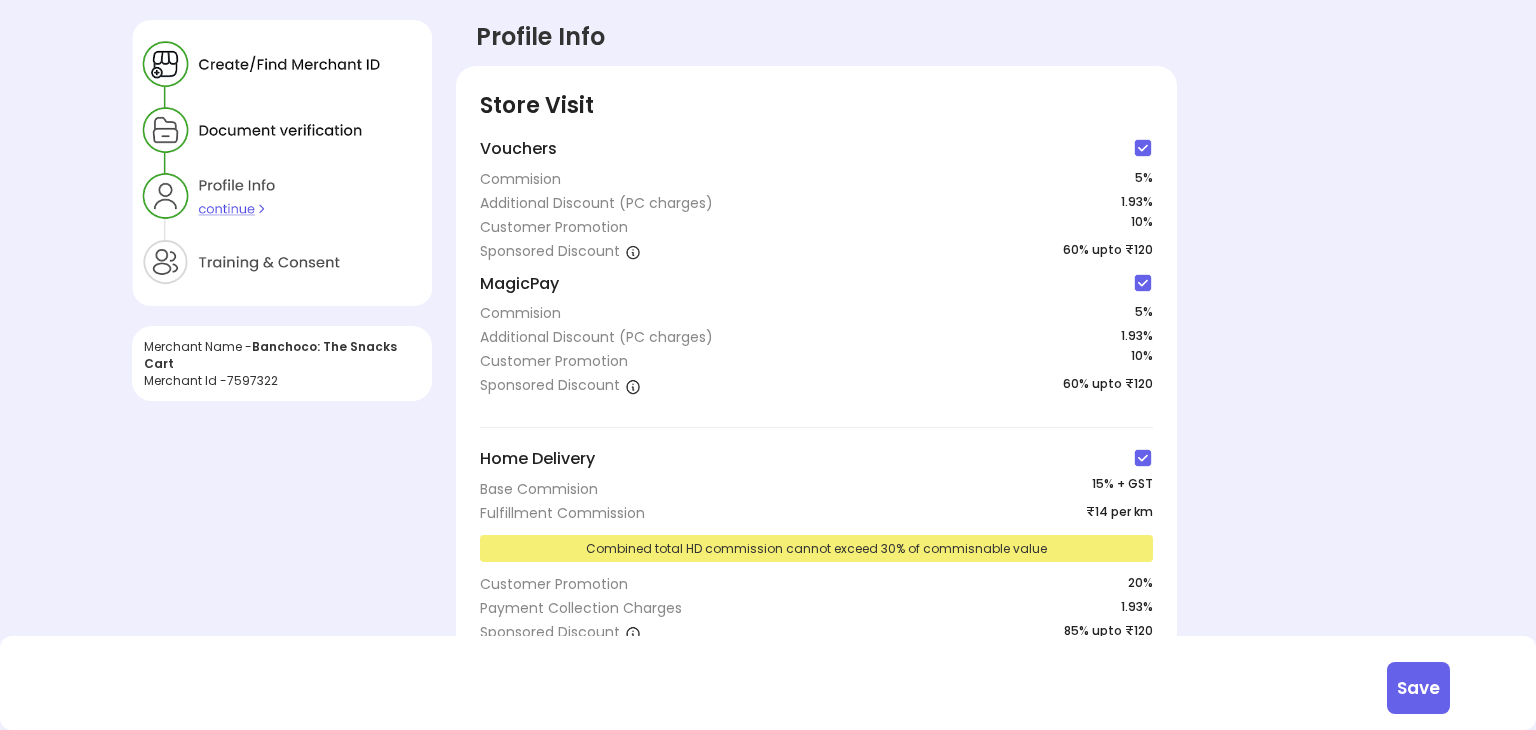 drag, startPoint x: 1138, startPoint y: 453, endPoint x: 1133, endPoint y: 341, distance: 112.11155 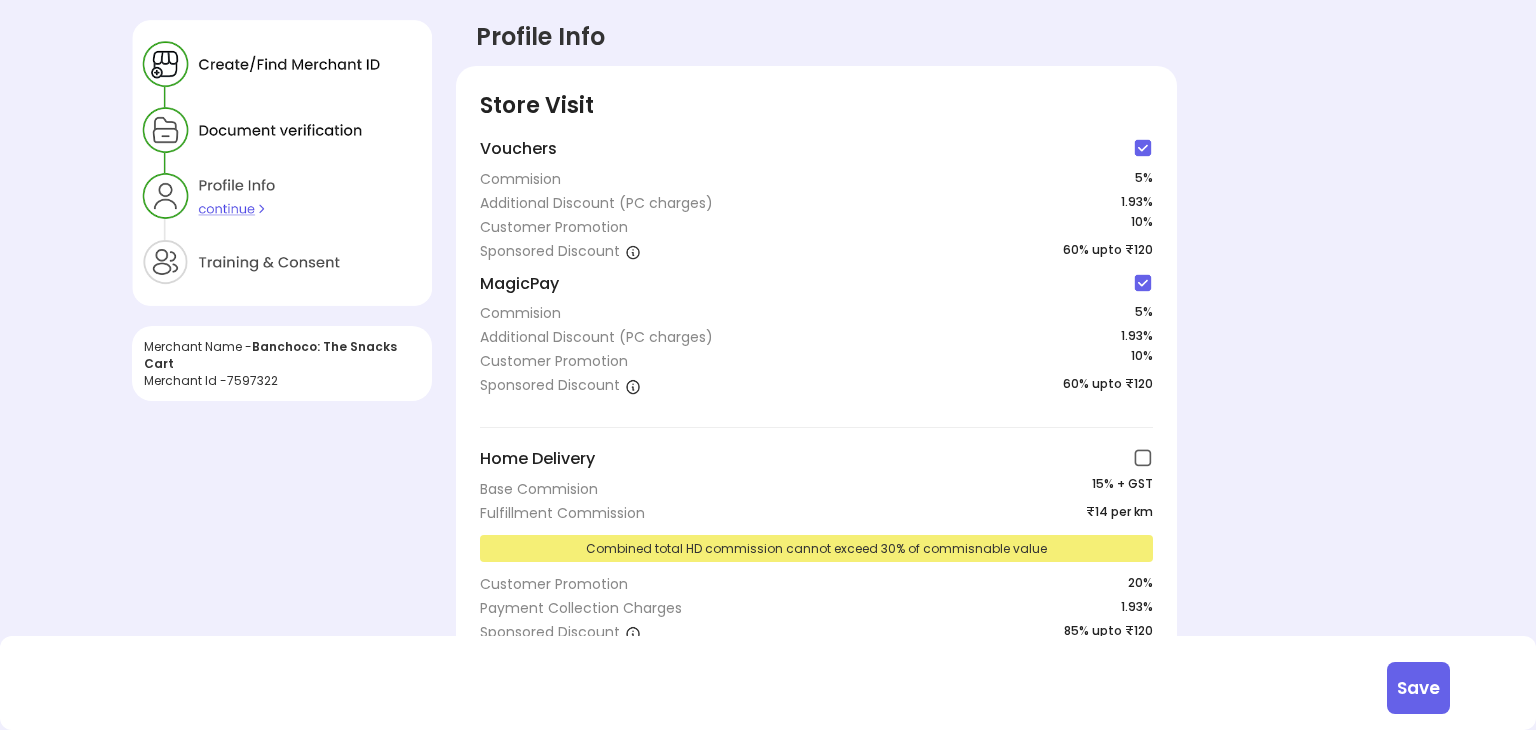 click on "Store Visit Vouchers Commision  5 % Additional Discount (PC charges)  1.93% Customer Promotion  10 % Sponsored Discount    60% upto ₹120 MagicPay Commision  5 % Additional Discount (PC charges)  1.93% Customer Promotion  10 % Sponsored Discount     60% upto ₹120 Home Delivery Base Commision  15 % + GST Fulfillment Commission ₹14 per km Combined total HD commission cannot exceed 30% of commisnable value Customer Promotion  20 % Payment Collection Charges  1.93% Sponsored Discount     85% upto ₹120 Accept  Do's & Don'ts  for delivery of business. Click here to confirm that you have read and agreed to the  Terms and Conditions. Click here to confirm the above Services and respective commercials   Save" at bounding box center (816, 449) 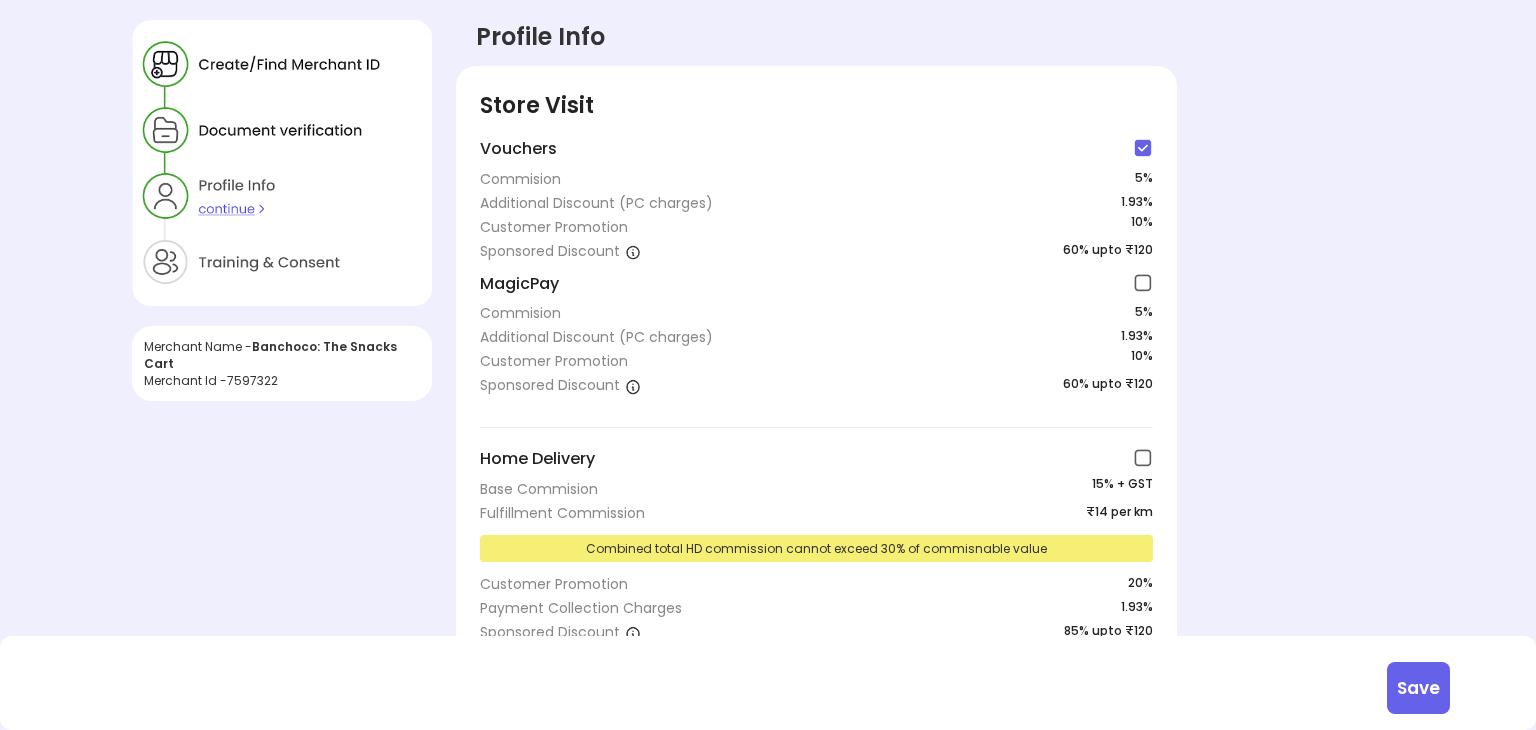 click at bounding box center [1143, 148] 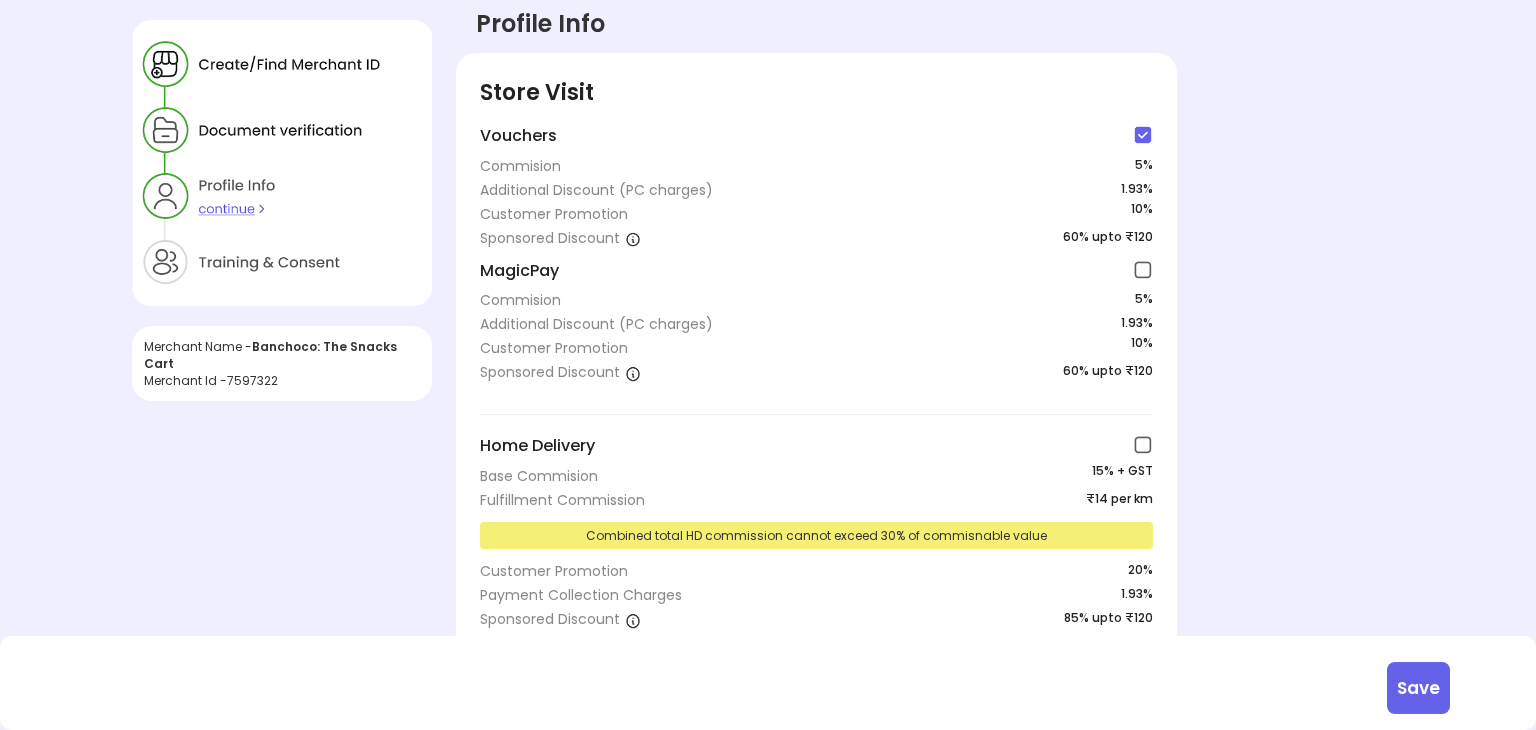 scroll, scrollTop: 413, scrollLeft: 0, axis: vertical 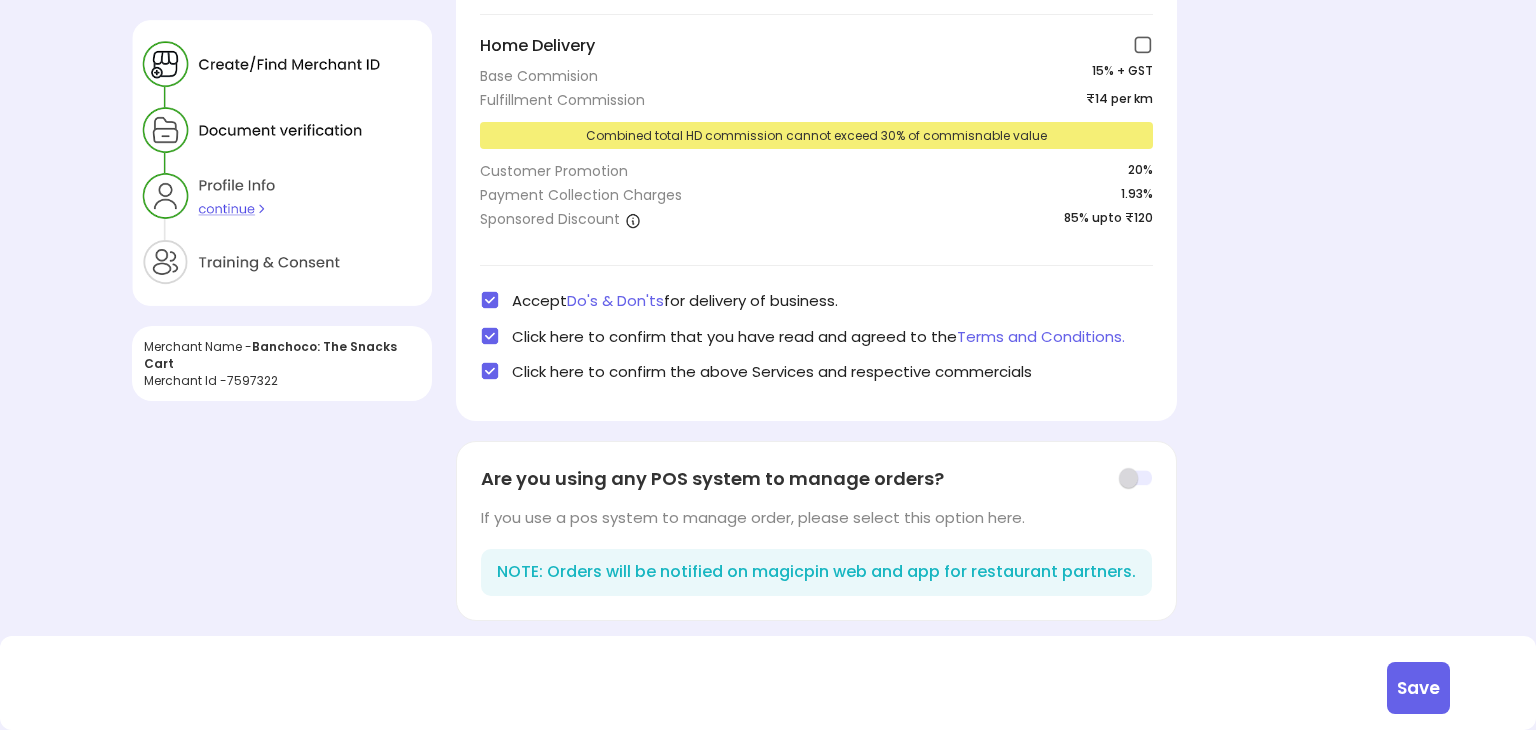 click on "Save" at bounding box center [1418, 688] 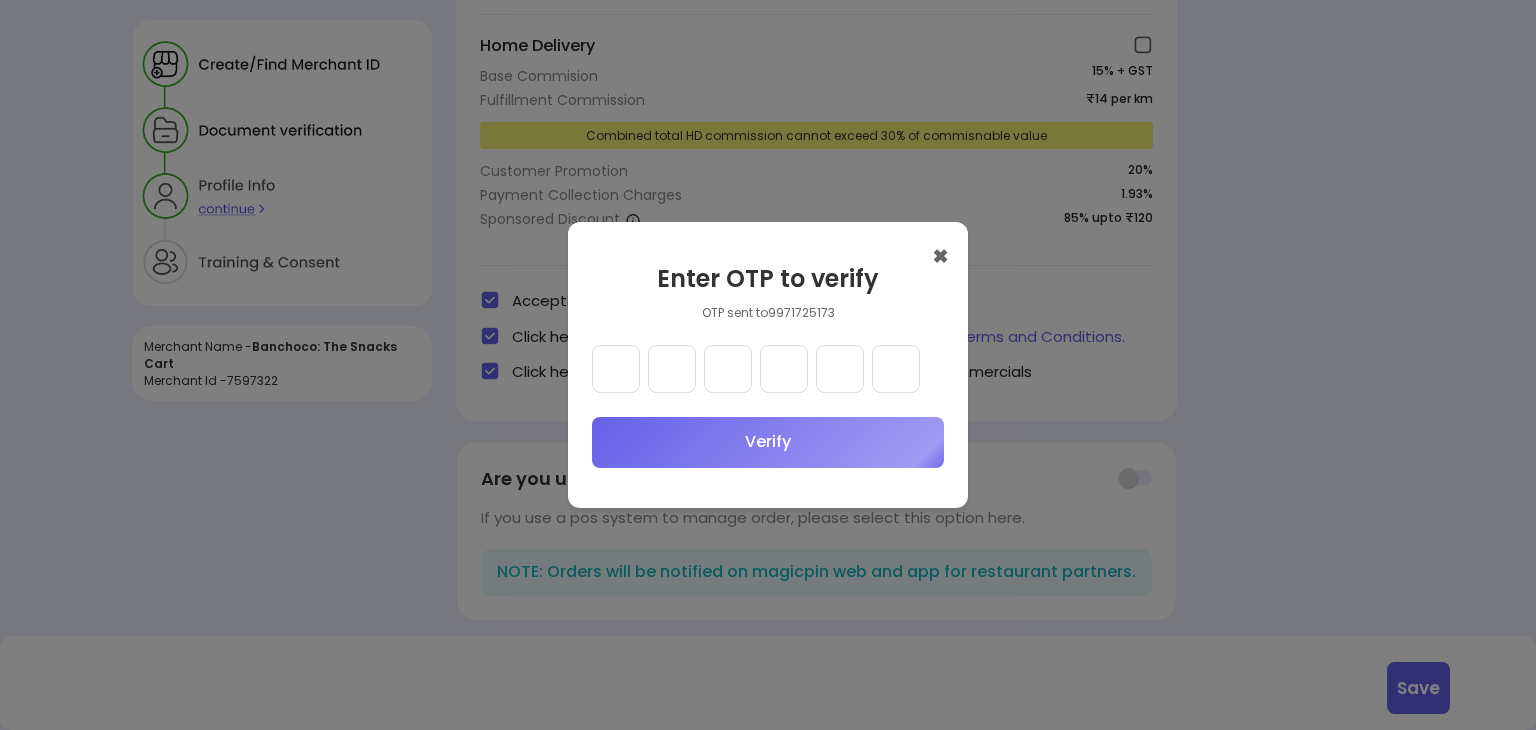 click at bounding box center (616, 369) 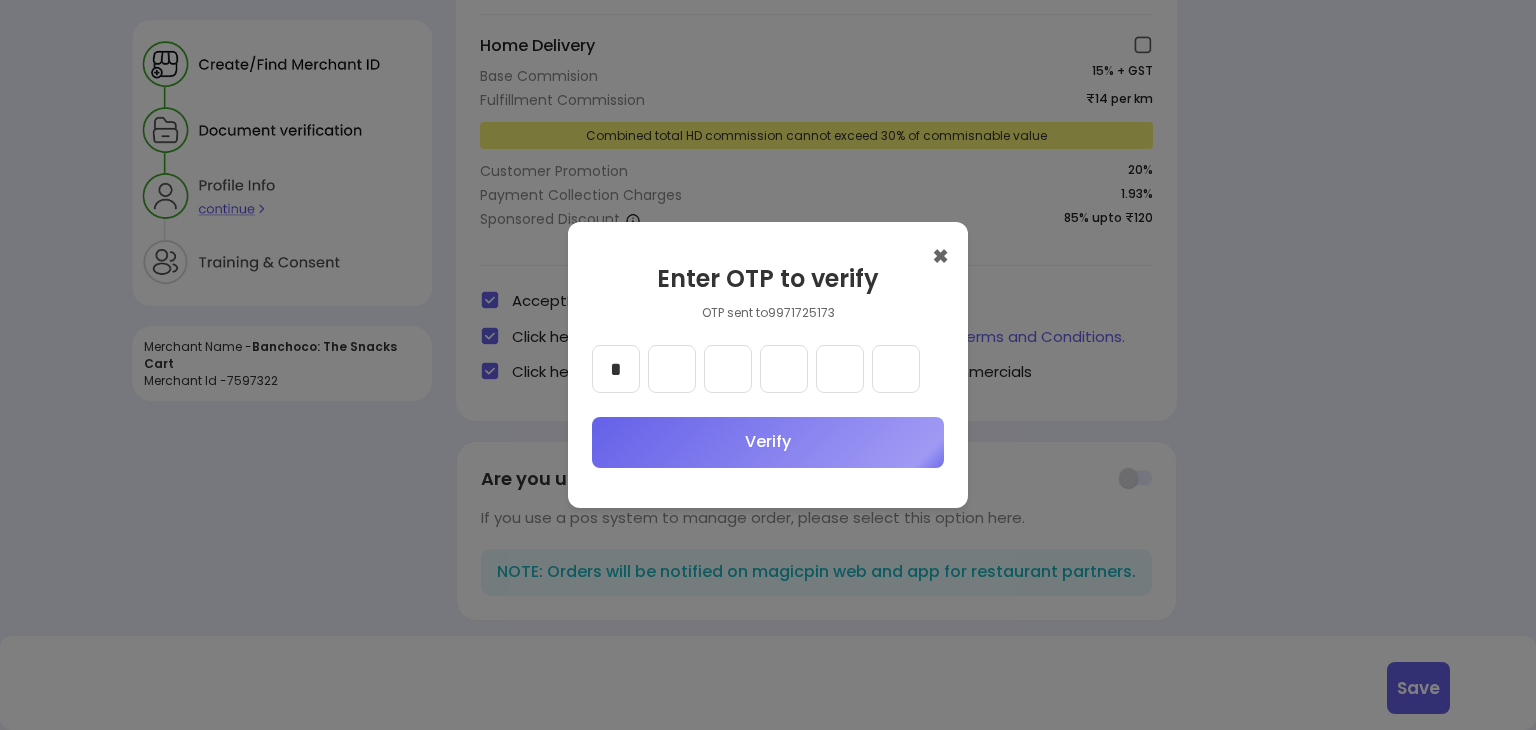 type on "*" 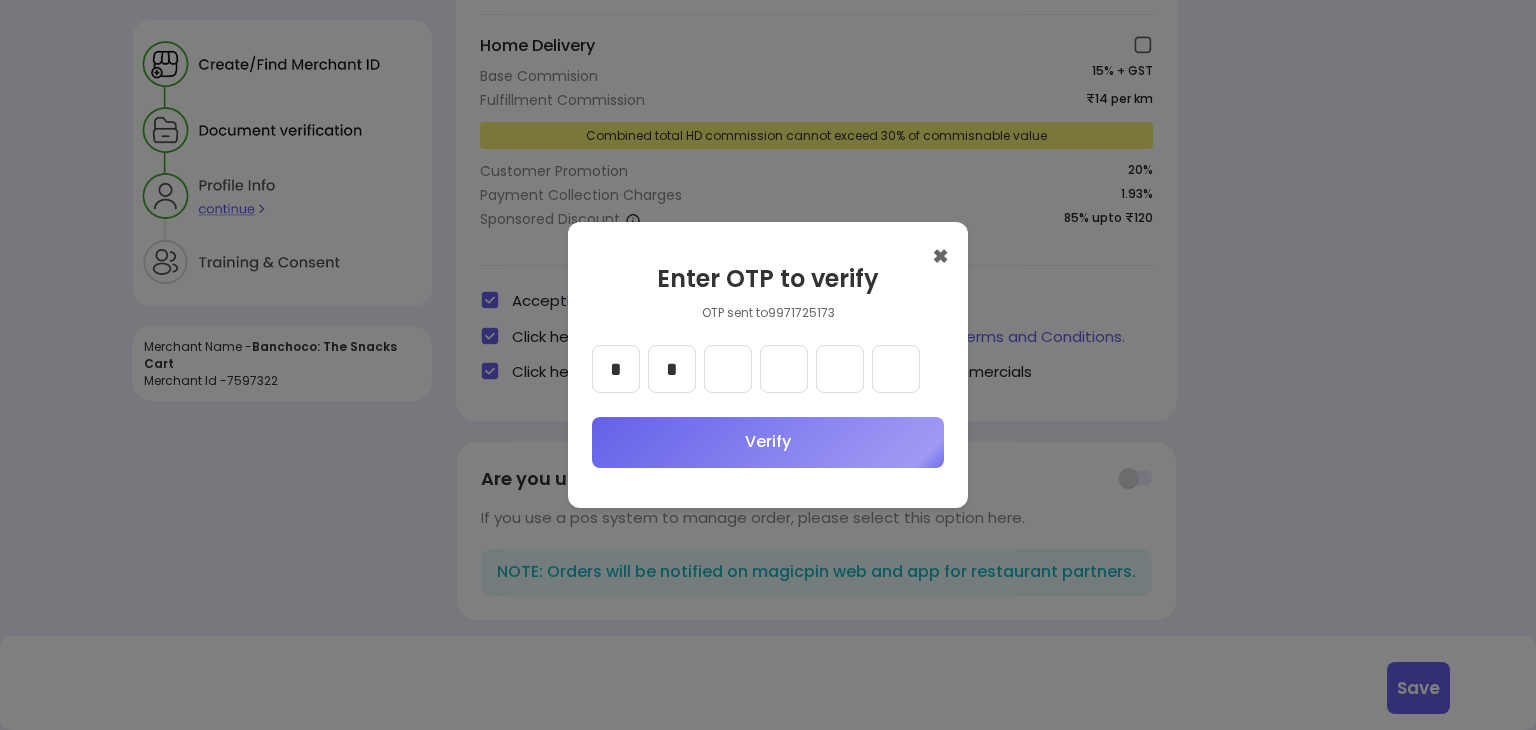 type on "*" 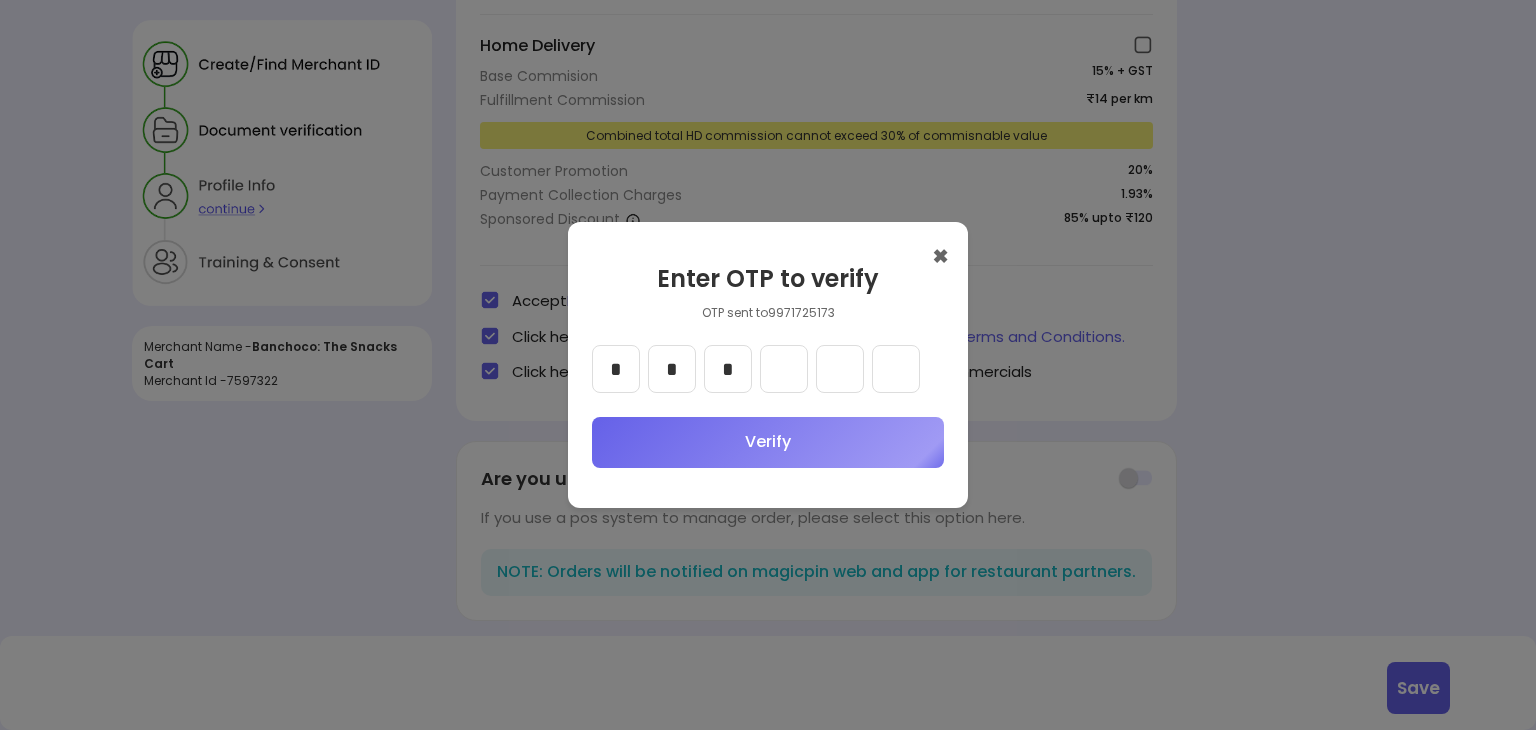 type on "*" 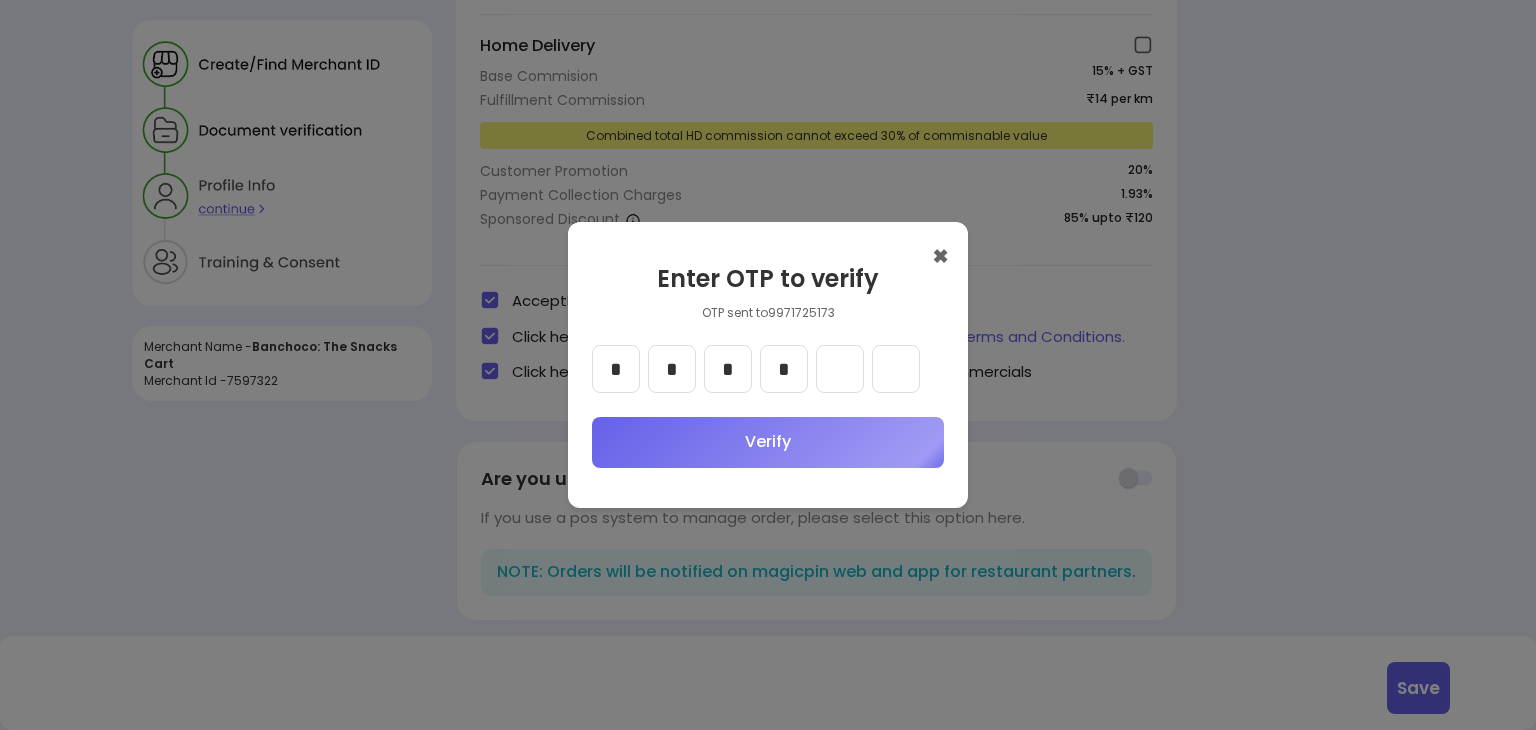 type on "*" 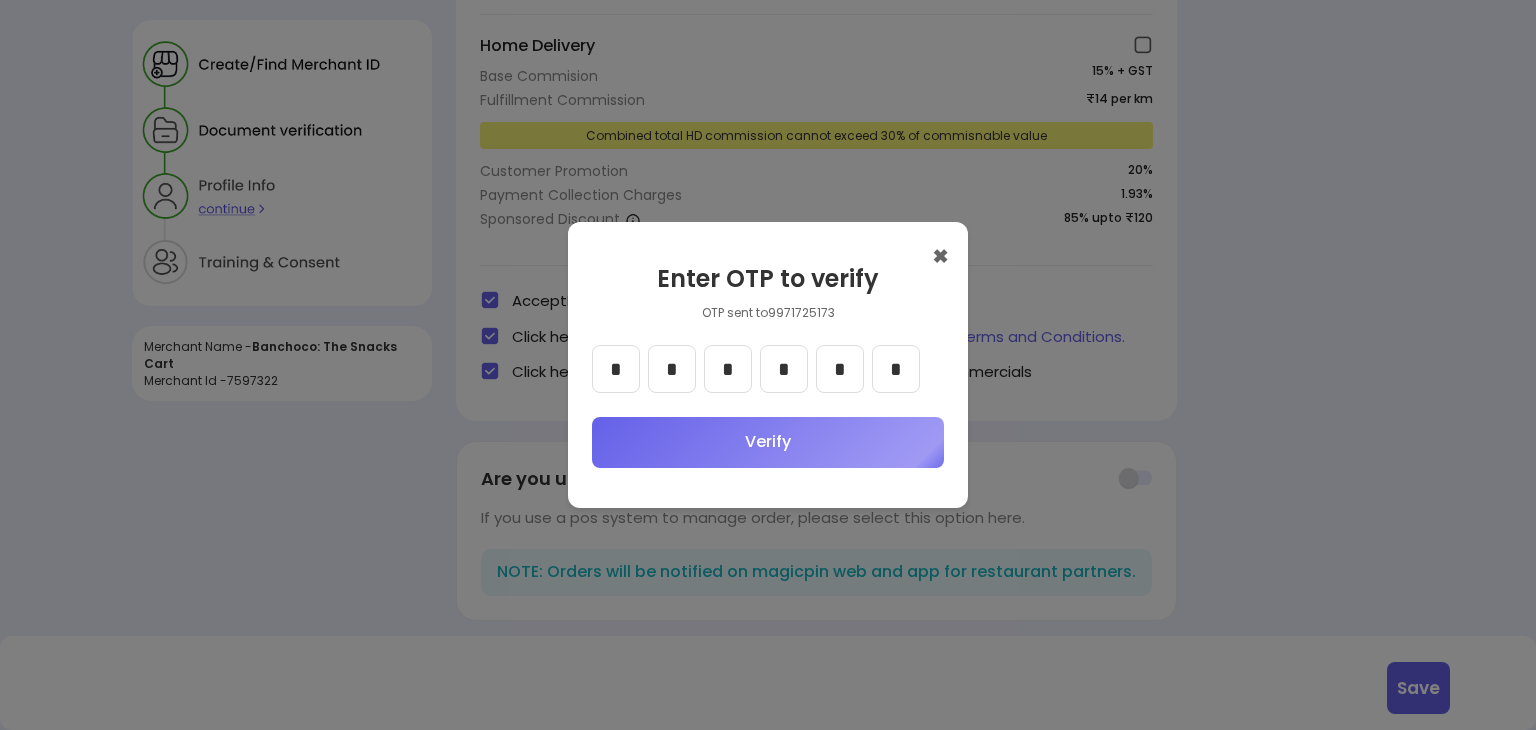 type on "*" 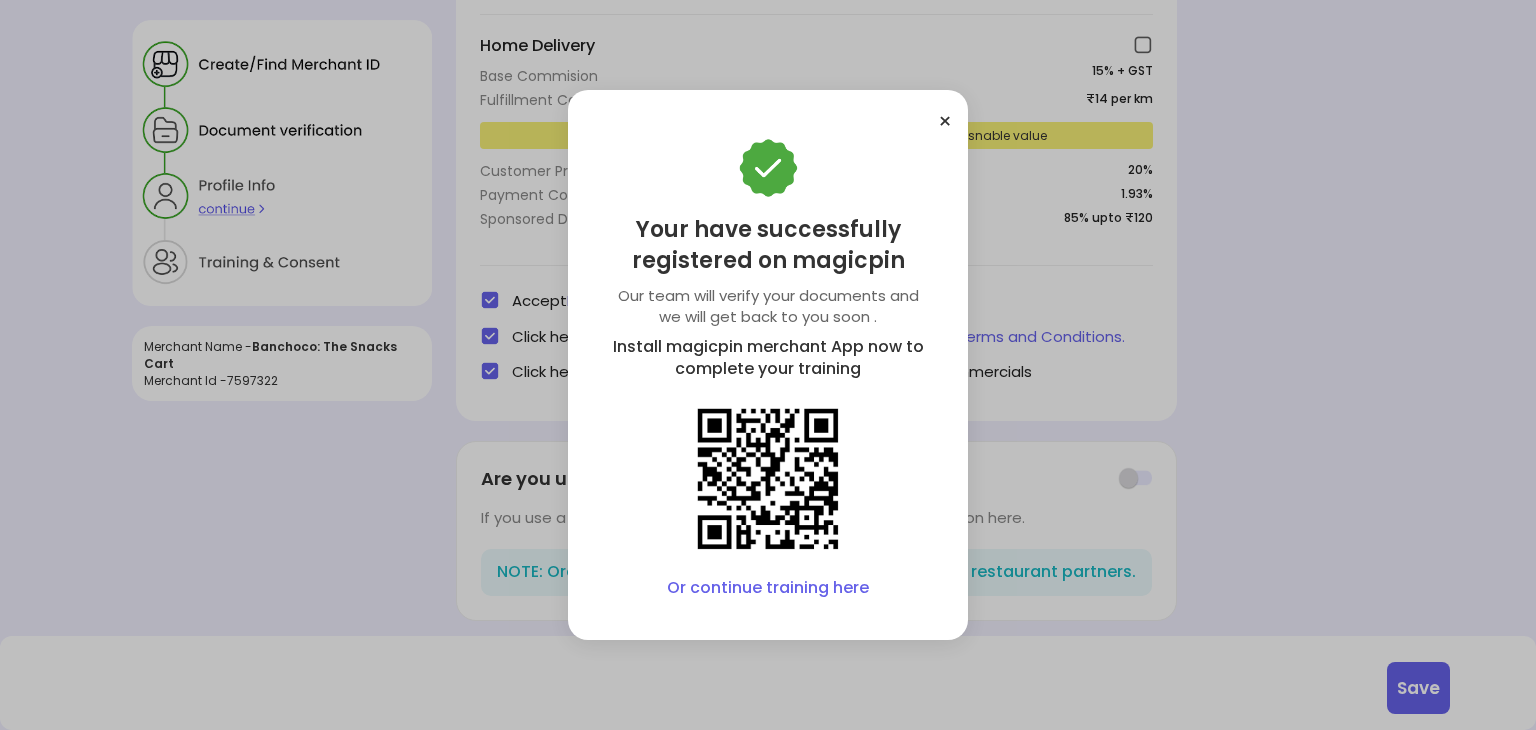 click on "Or continue training here" at bounding box center [768, 588] 